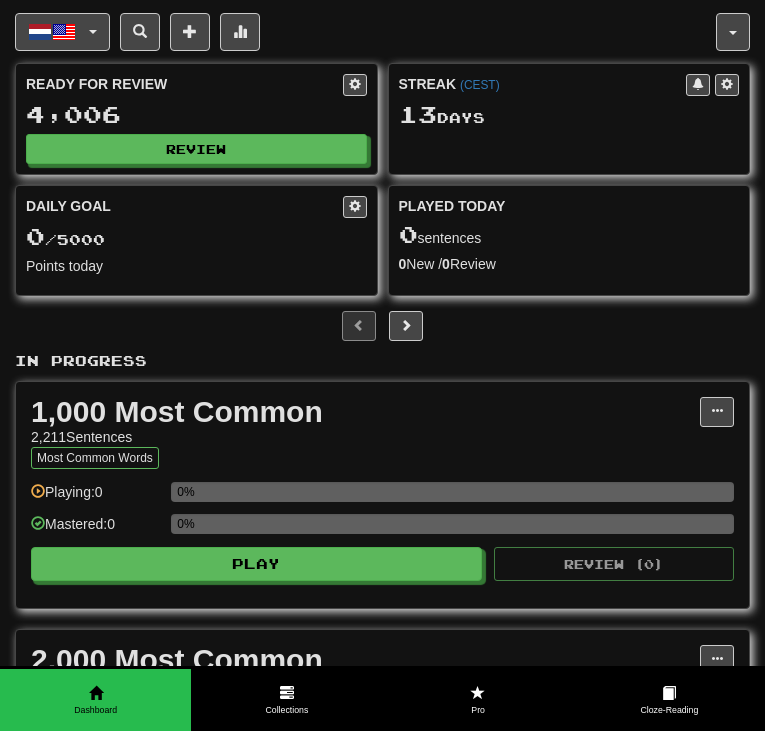 scroll, scrollTop: 0, scrollLeft: 0, axis: both 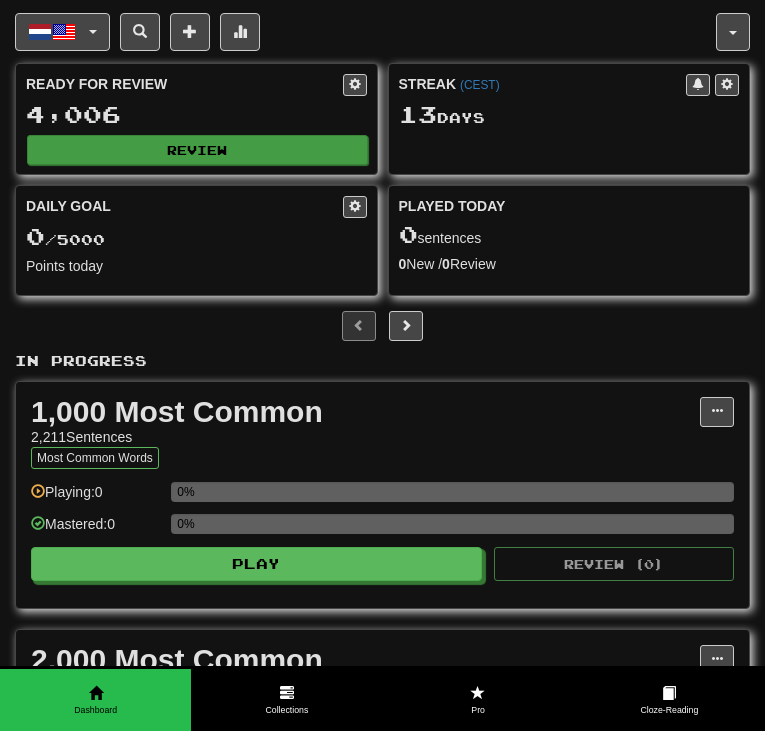 click on "Review" at bounding box center (197, 150) 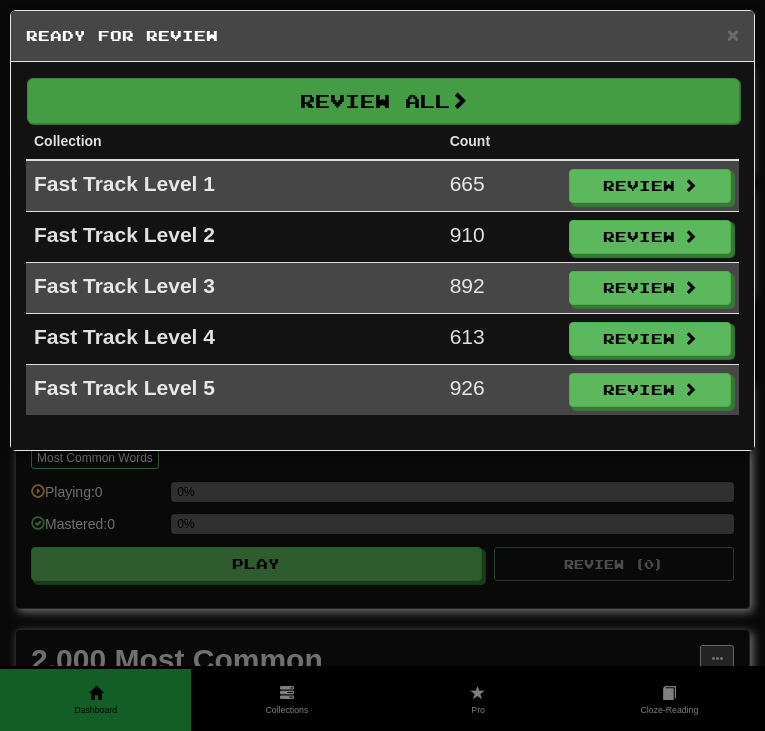 click on "Review All" at bounding box center (383, 101) 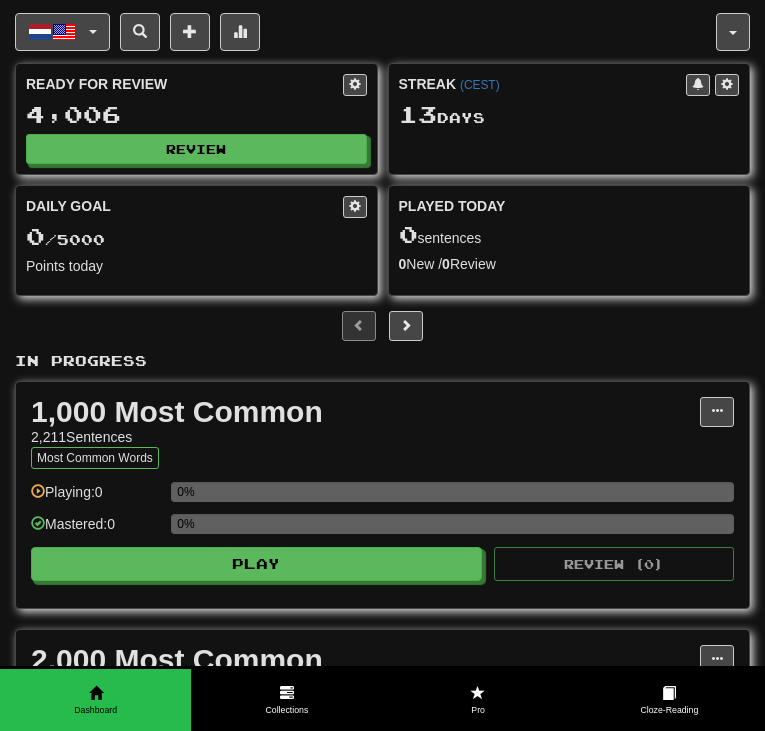 select on "**" 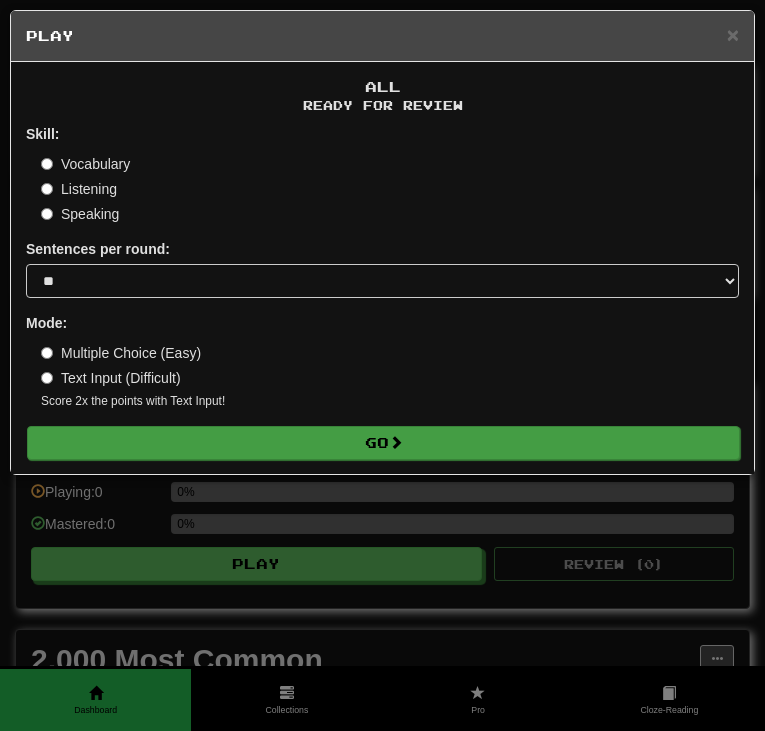 click on "Go" at bounding box center (383, 443) 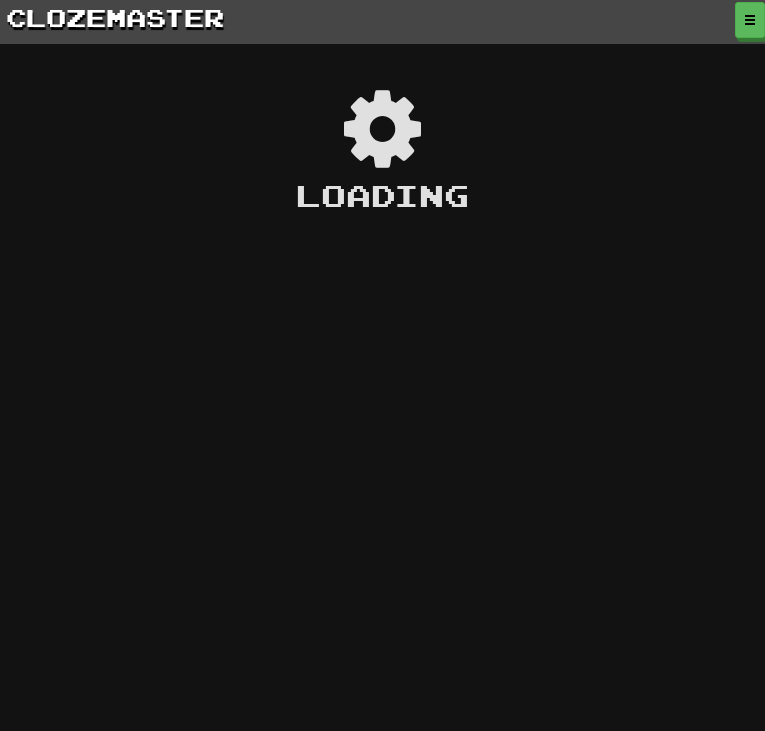 scroll, scrollTop: 0, scrollLeft: 0, axis: both 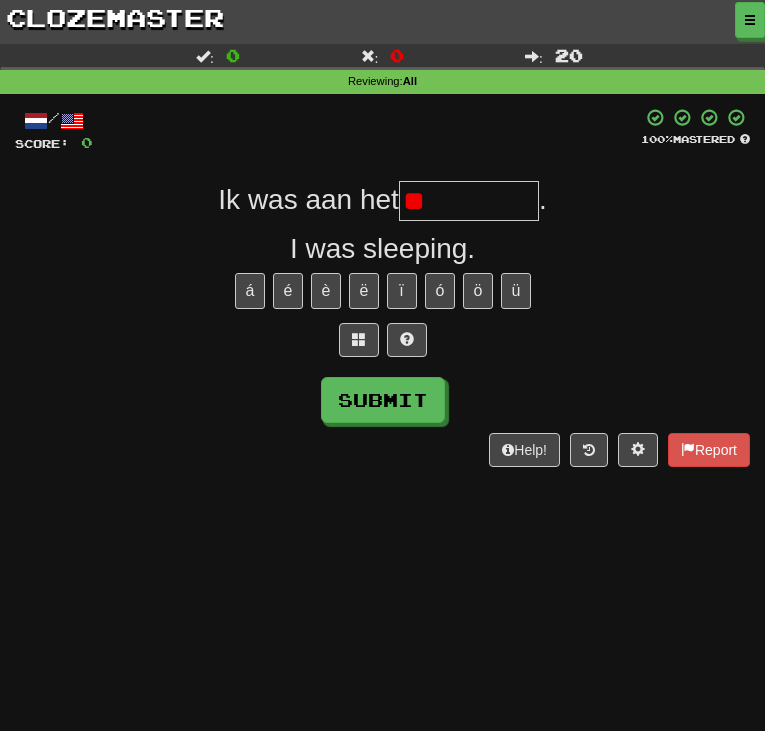 type on "*" 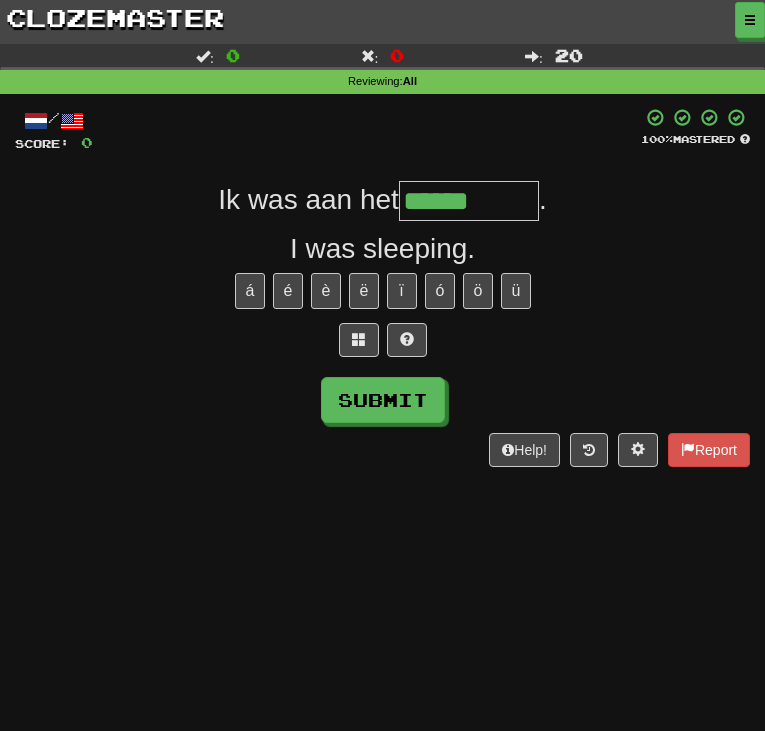 type on "******" 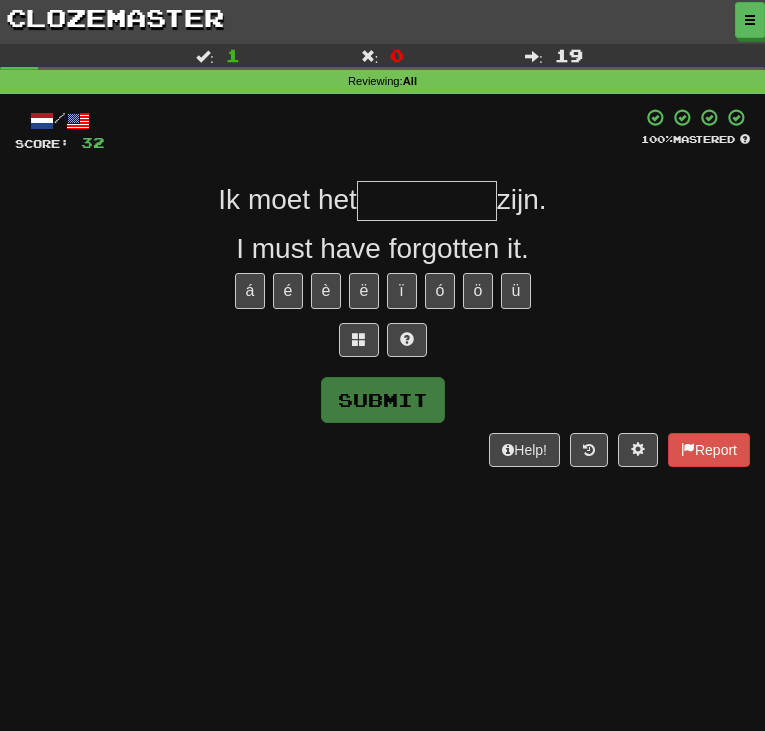 type on "*" 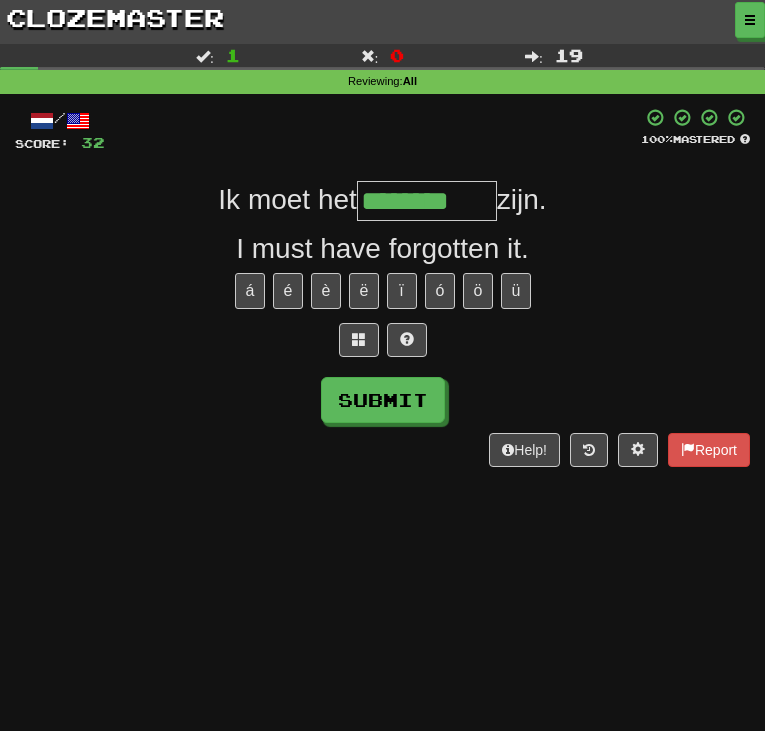 type on "********" 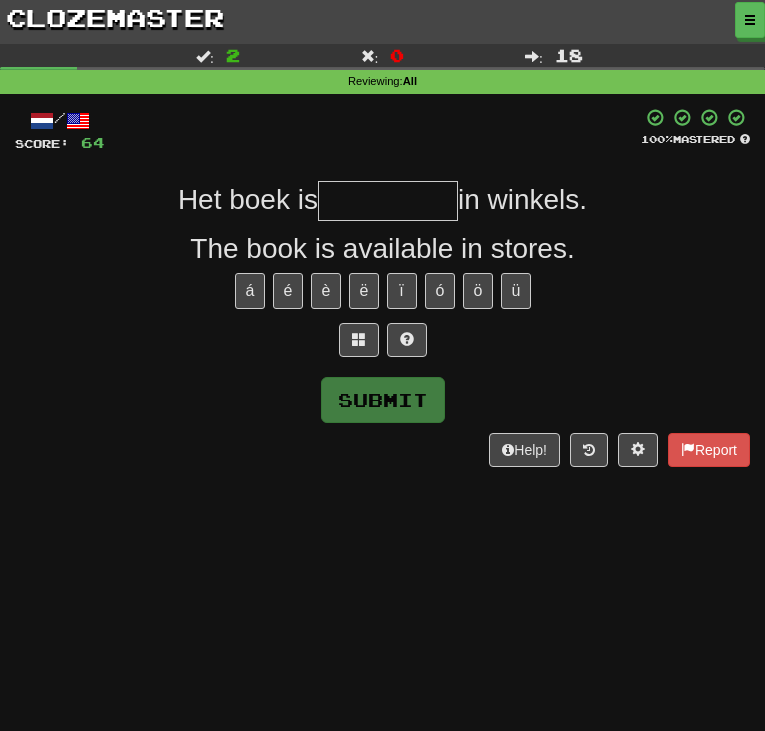 type on "*" 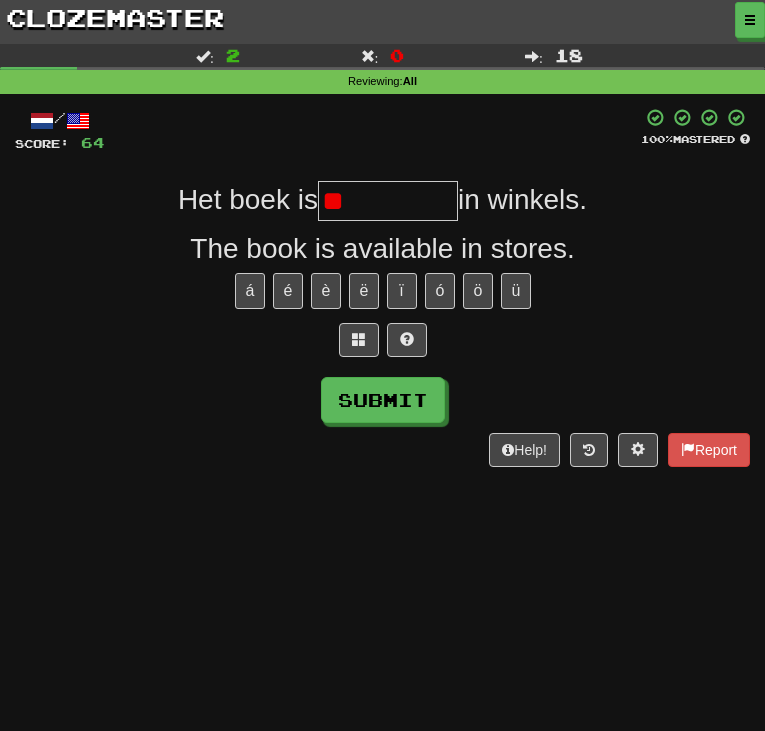 type on "*" 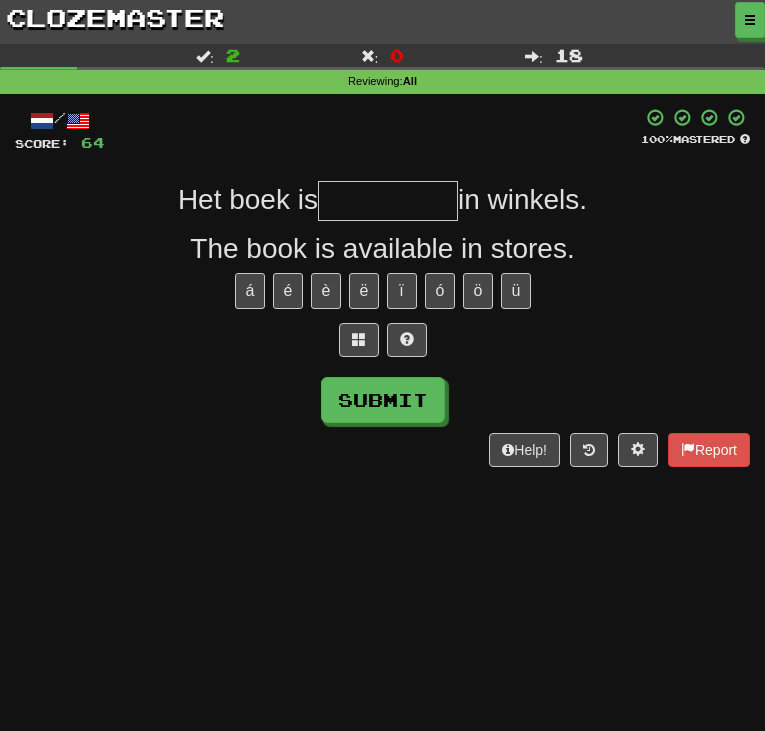 type on "*" 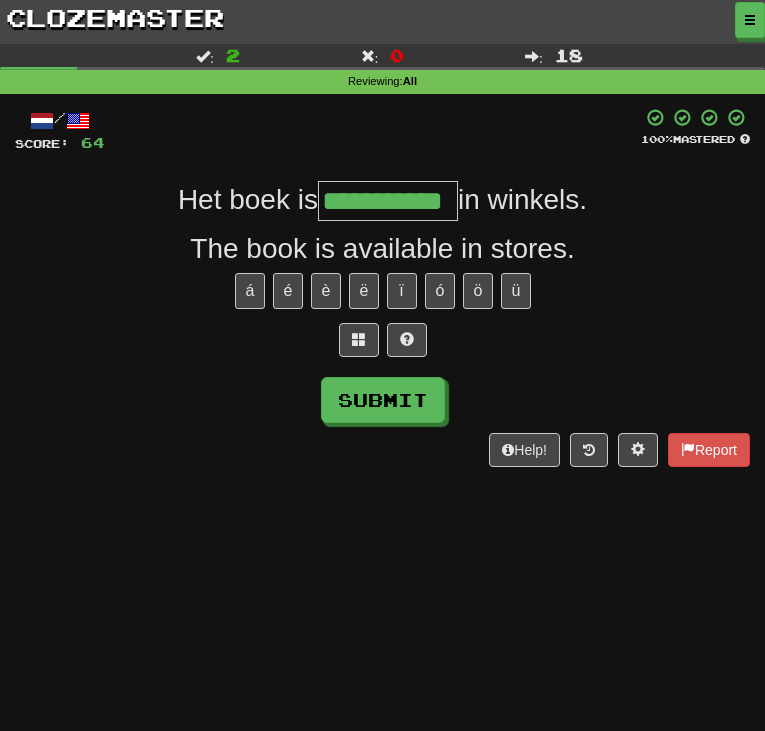 type on "**********" 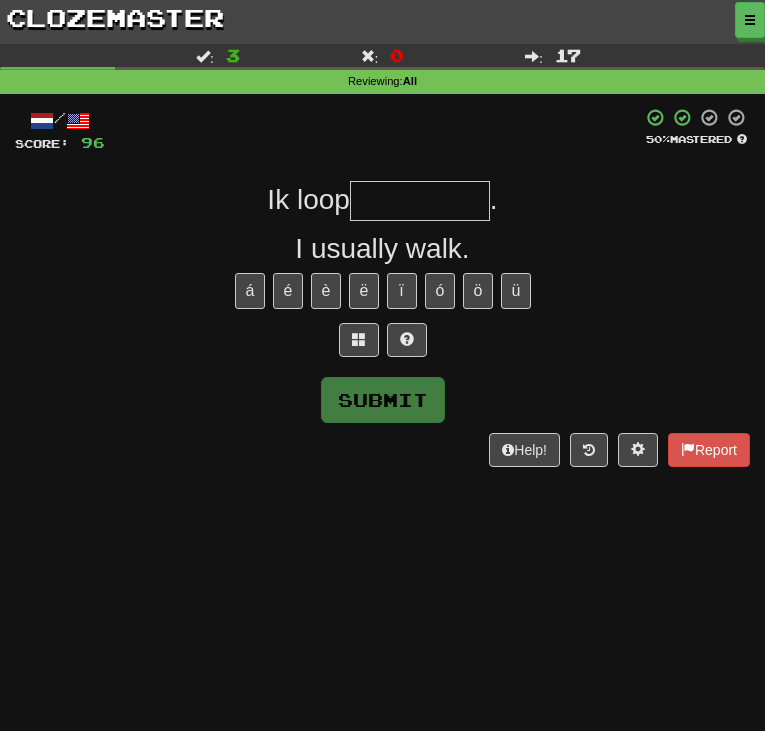 type on "*" 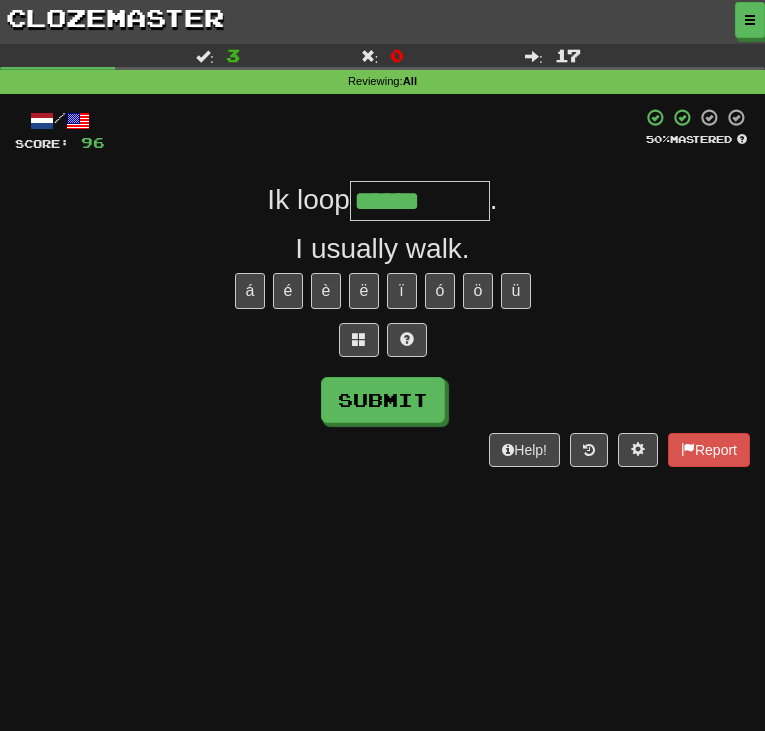 type on "**********" 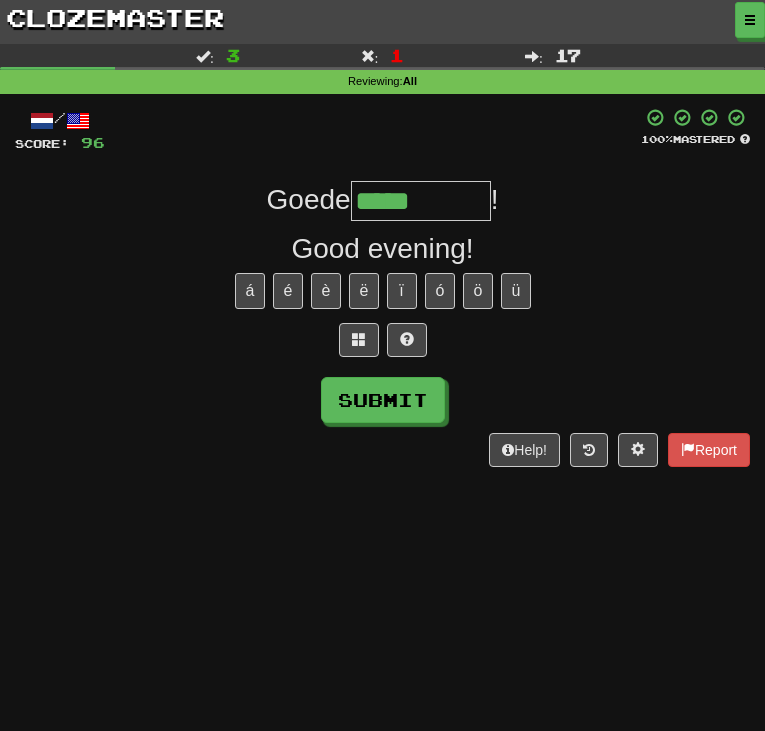 type on "*****" 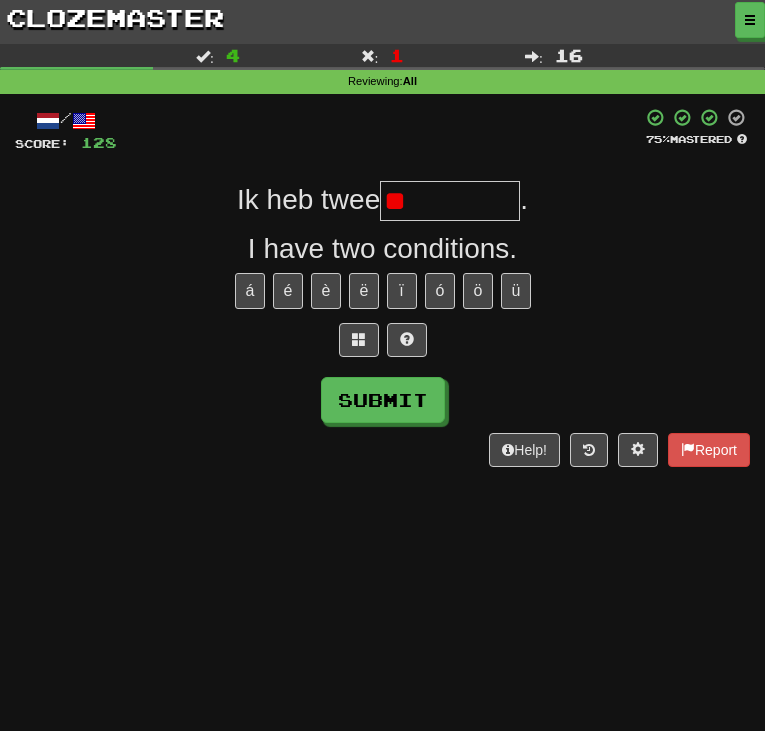 type on "*" 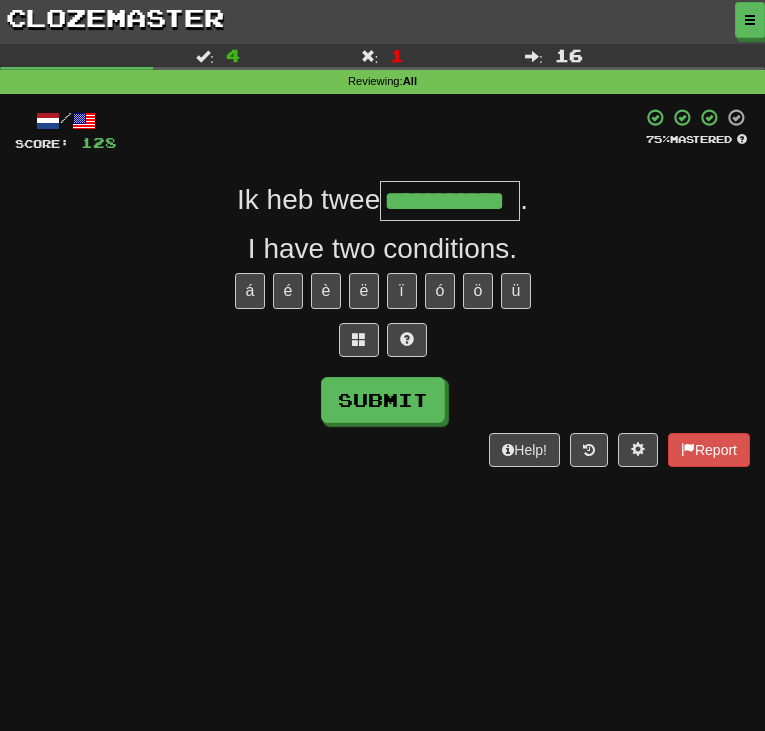 type on "**********" 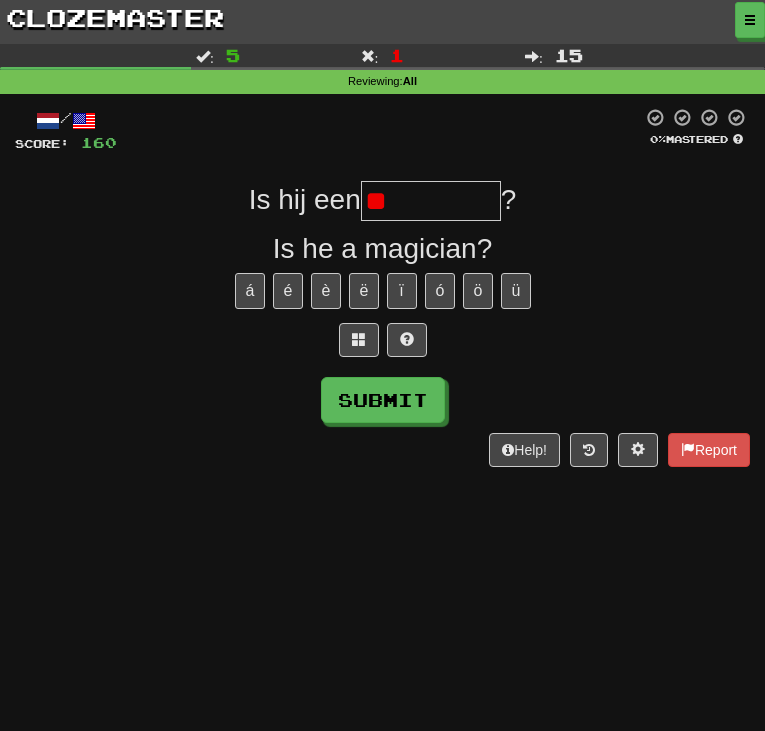 type on "*" 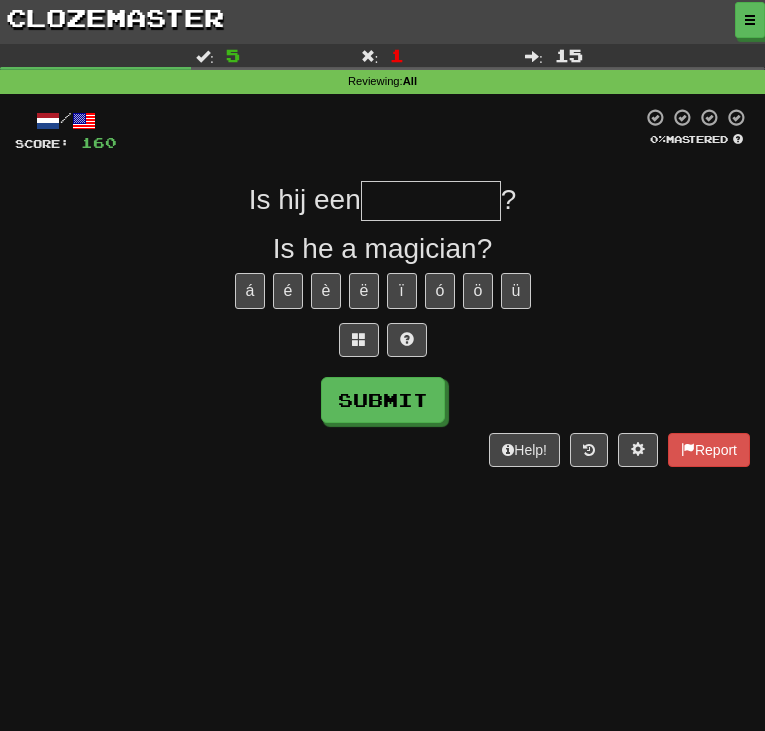 type on "*" 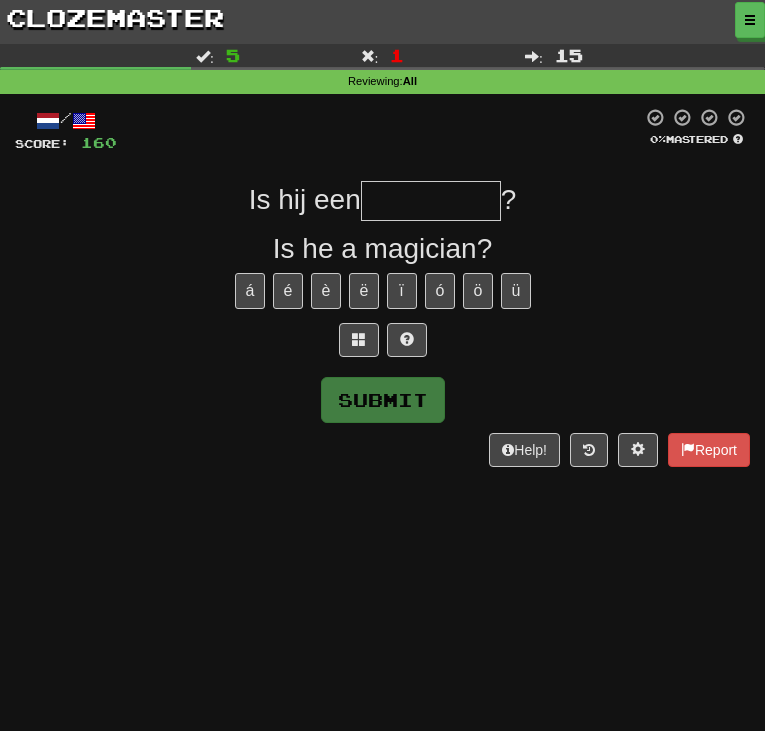 type on "*" 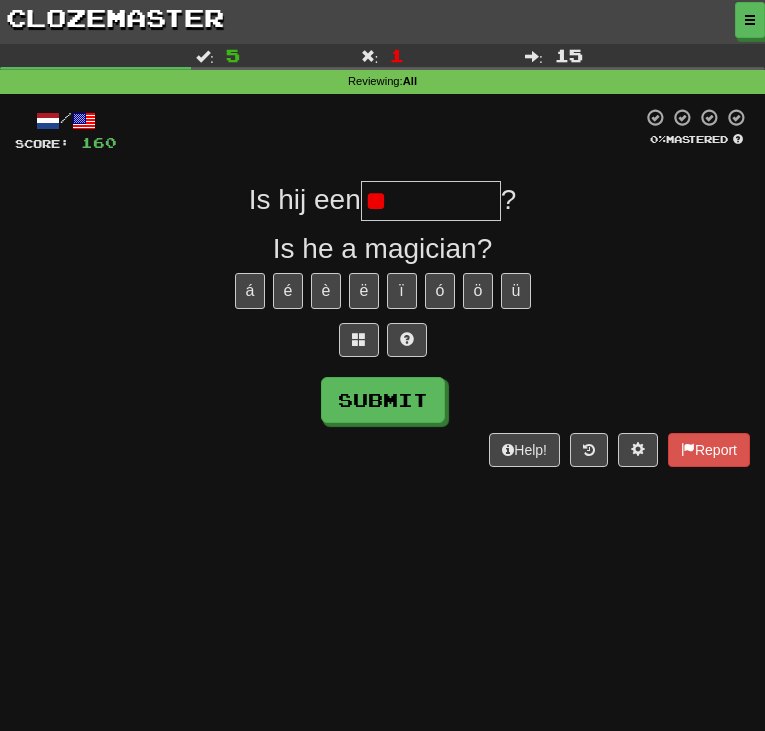 type on "*" 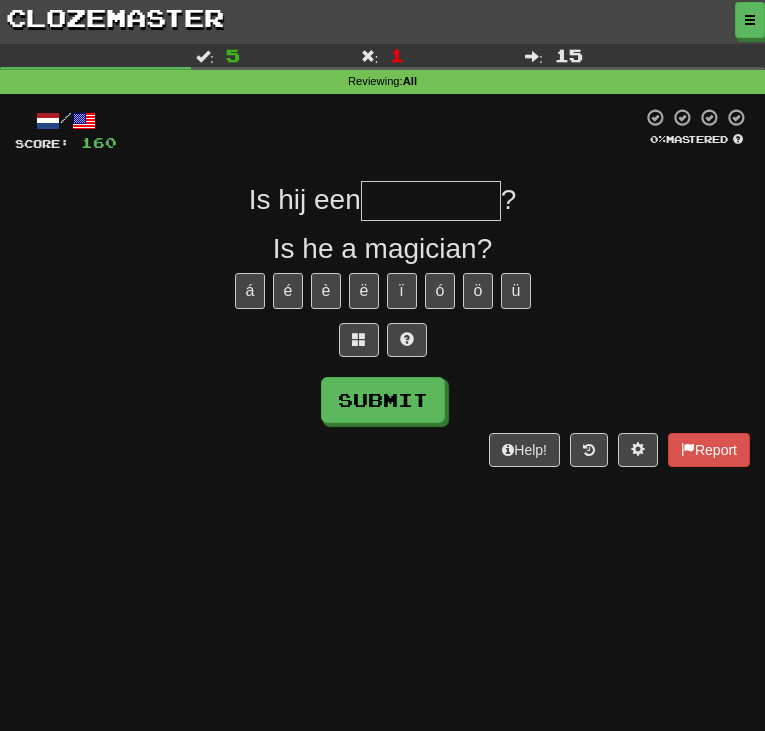 type on "*" 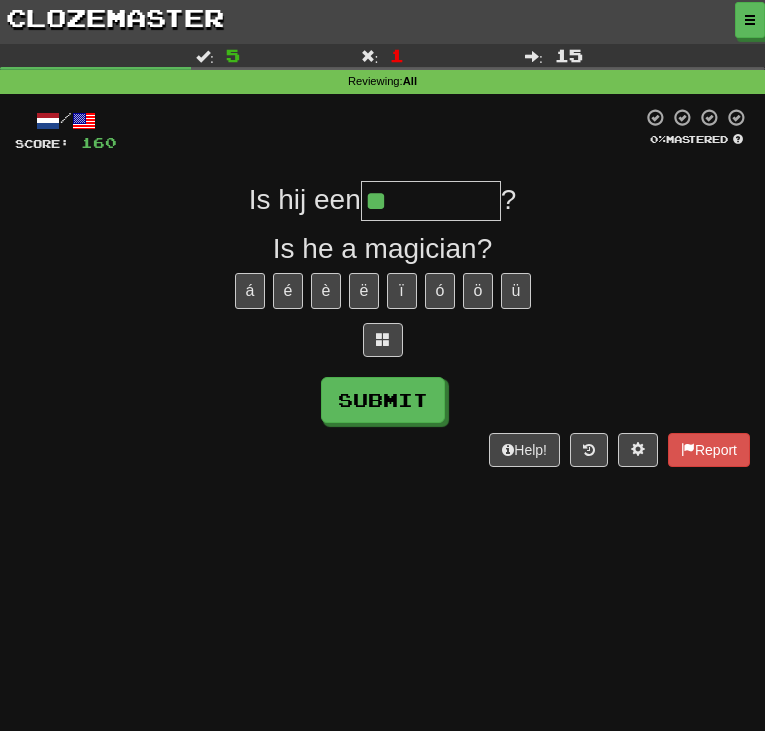 type on "**********" 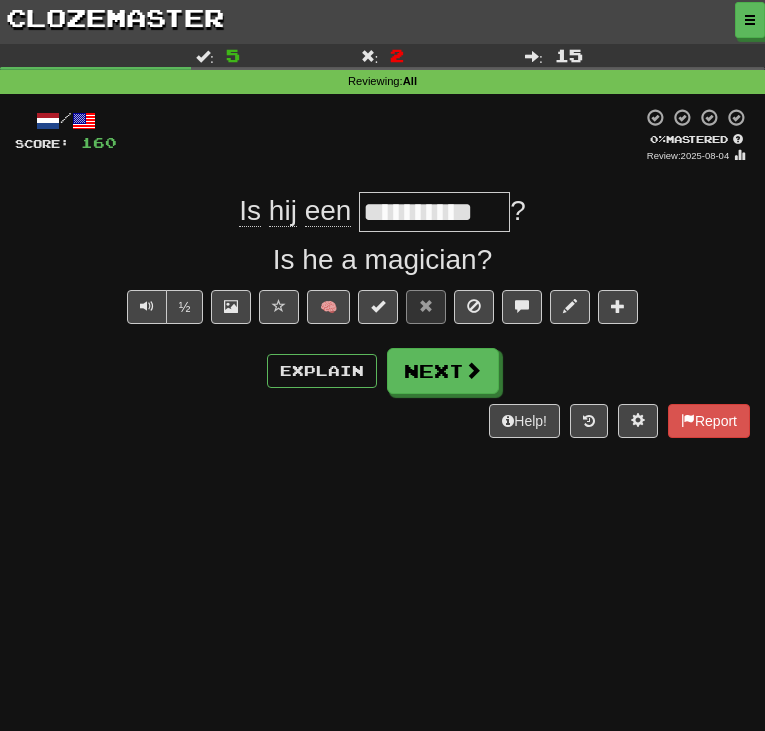 drag, startPoint x: 367, startPoint y: 208, endPoint x: 437, endPoint y: 217, distance: 70.5762 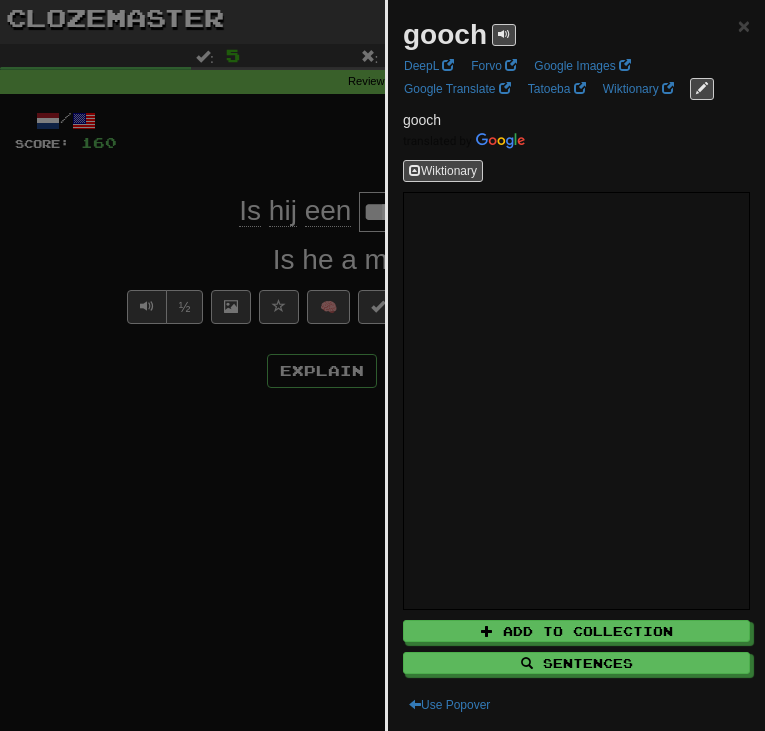 click at bounding box center [382, 365] 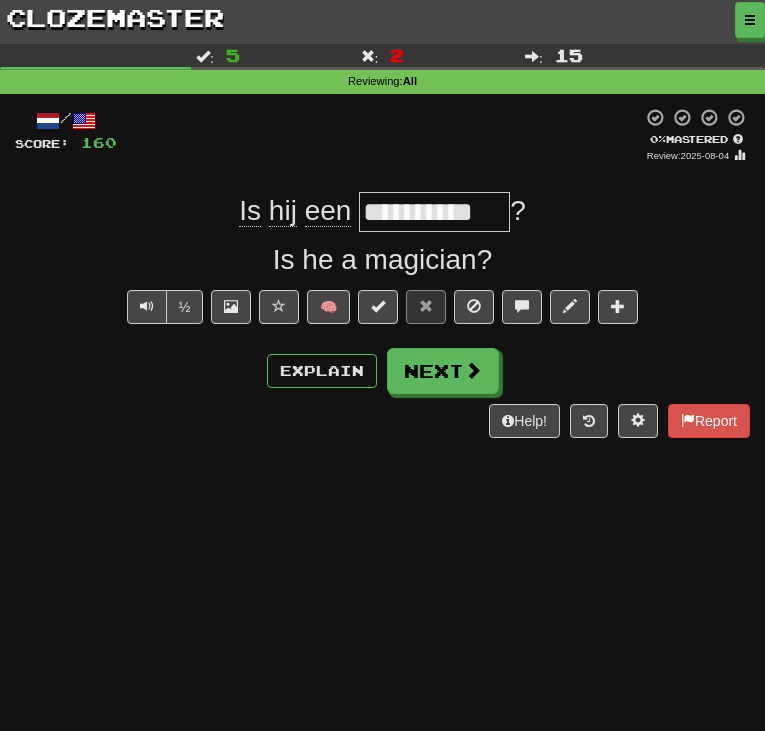 click on "**********" at bounding box center [434, 212] 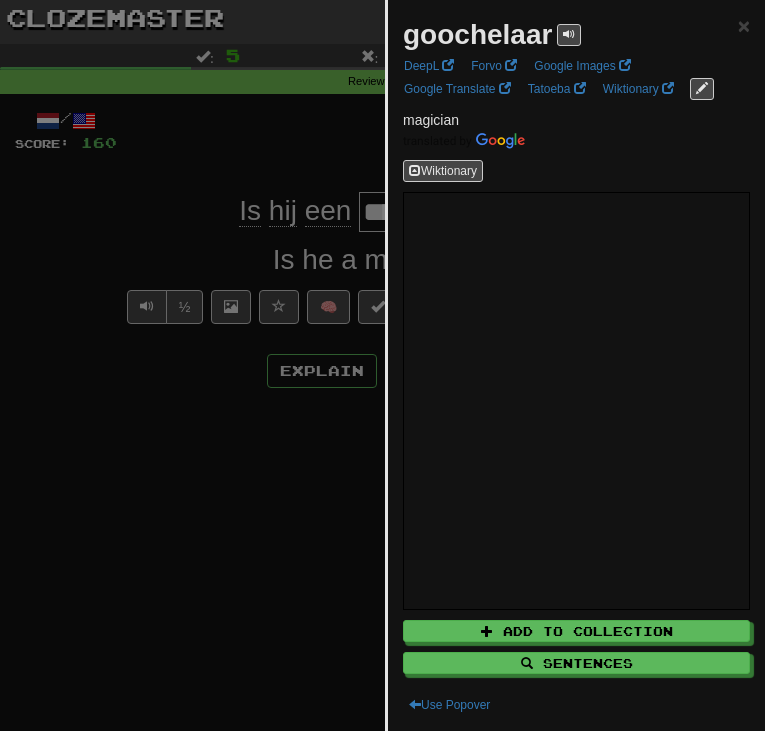 scroll, scrollTop: 0, scrollLeft: 0, axis: both 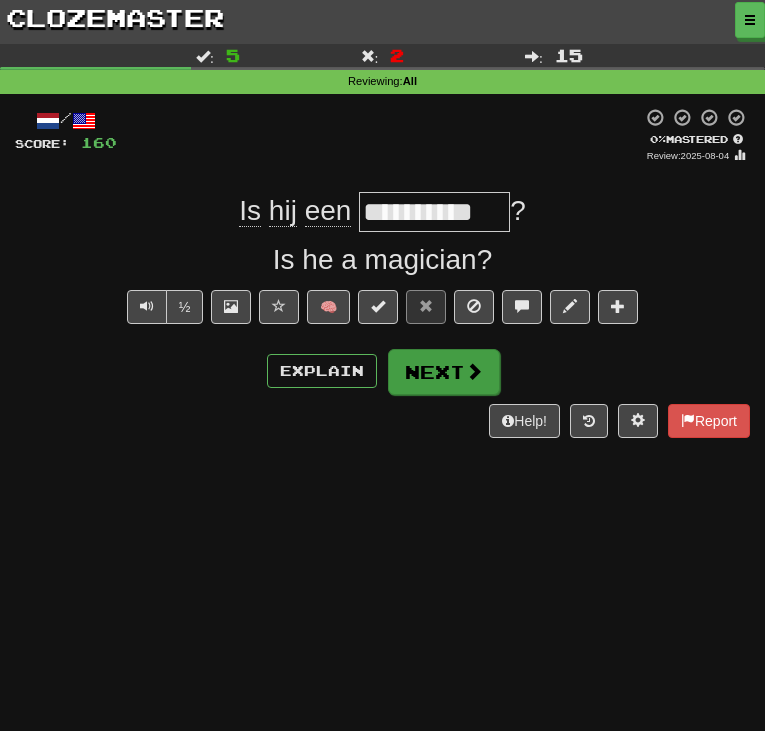 click on "Next" at bounding box center [444, 372] 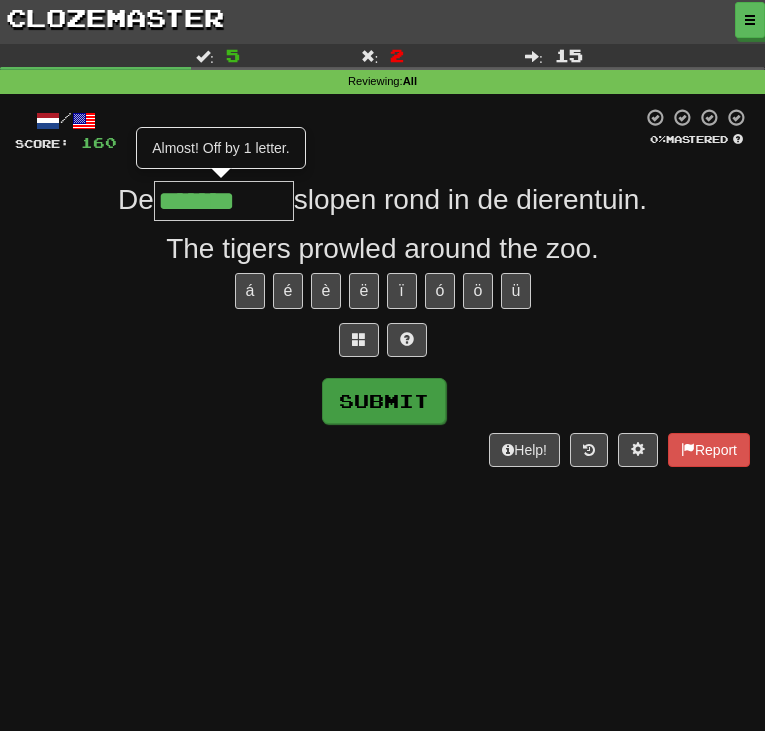 type on "*******" 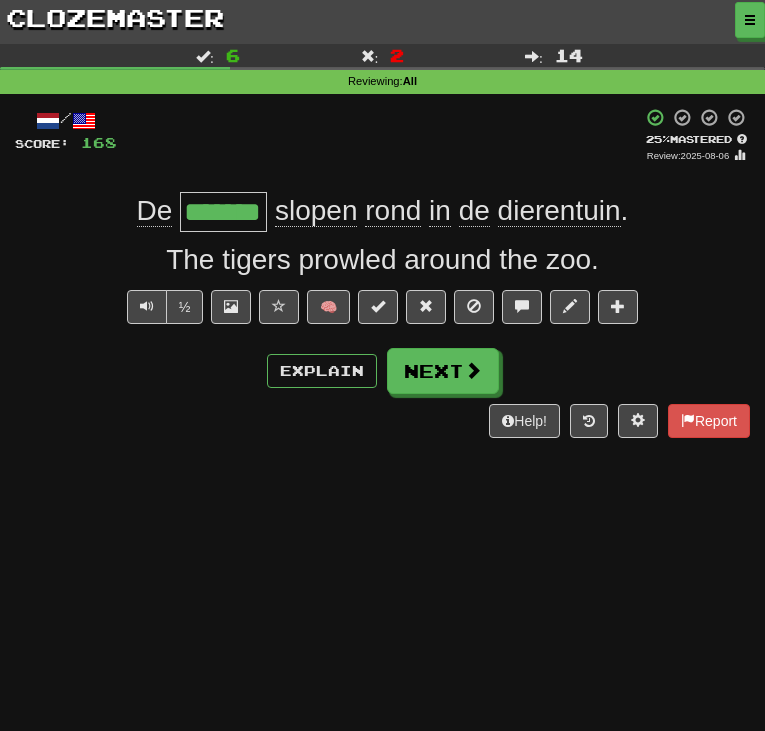 click on "slopen" at bounding box center (316, 211) 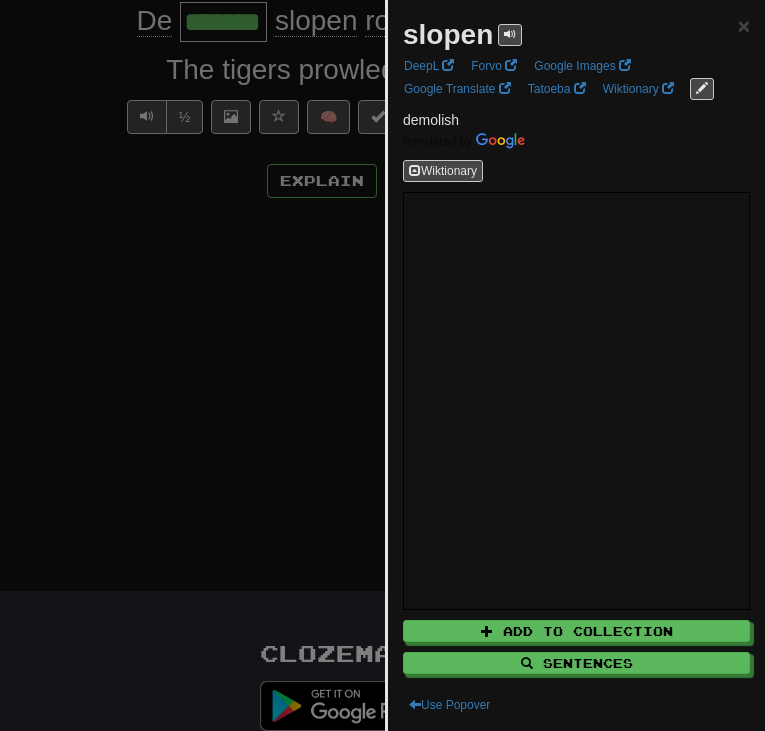 scroll, scrollTop: 250, scrollLeft: 0, axis: vertical 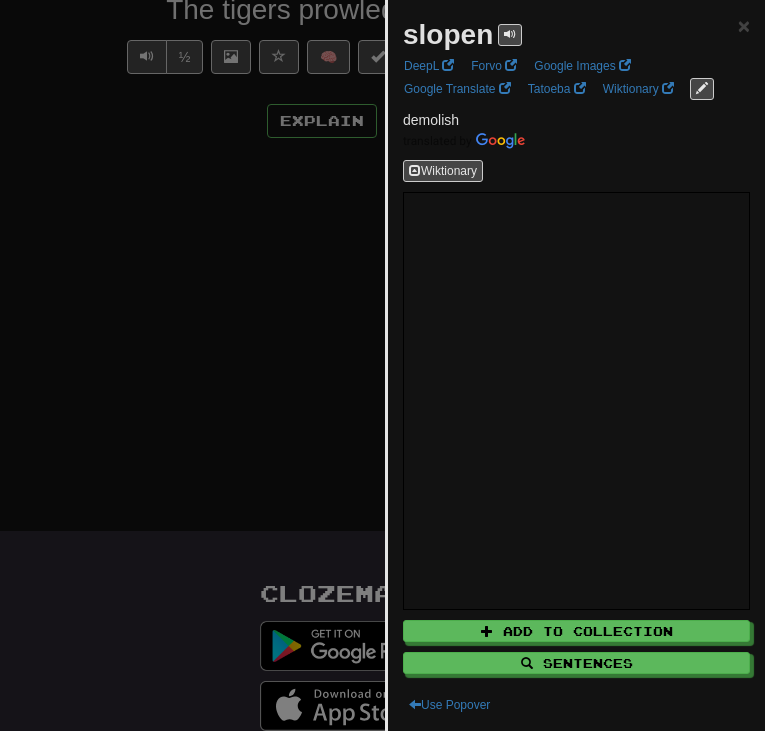 click at bounding box center (382, 365) 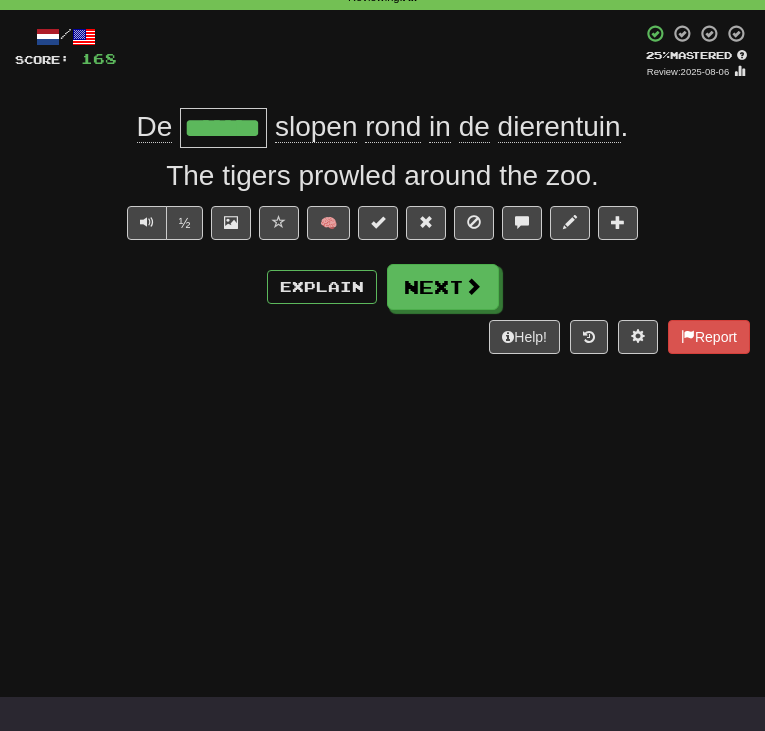 scroll, scrollTop: 96, scrollLeft: 0, axis: vertical 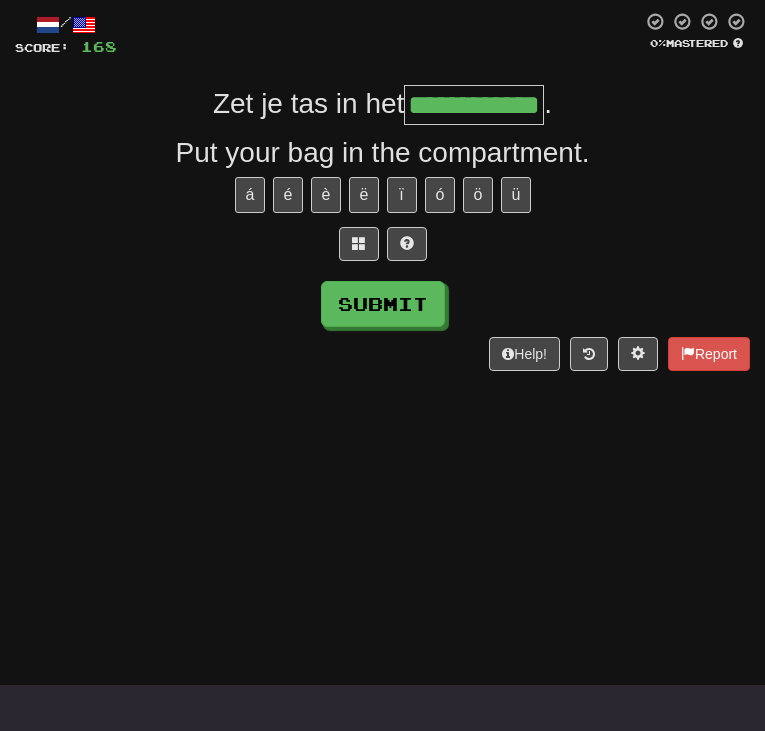 type on "**********" 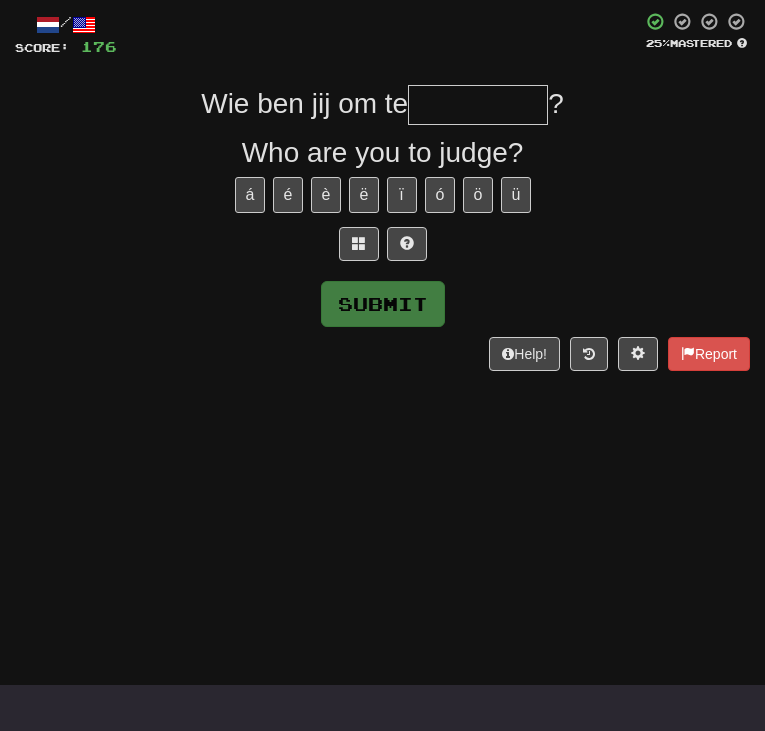 type on "*" 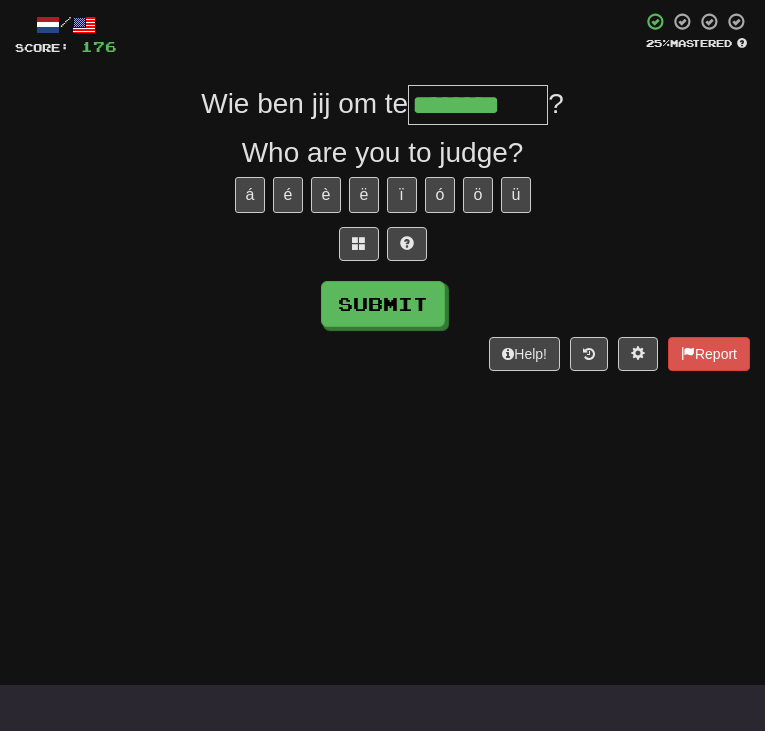 type on "********" 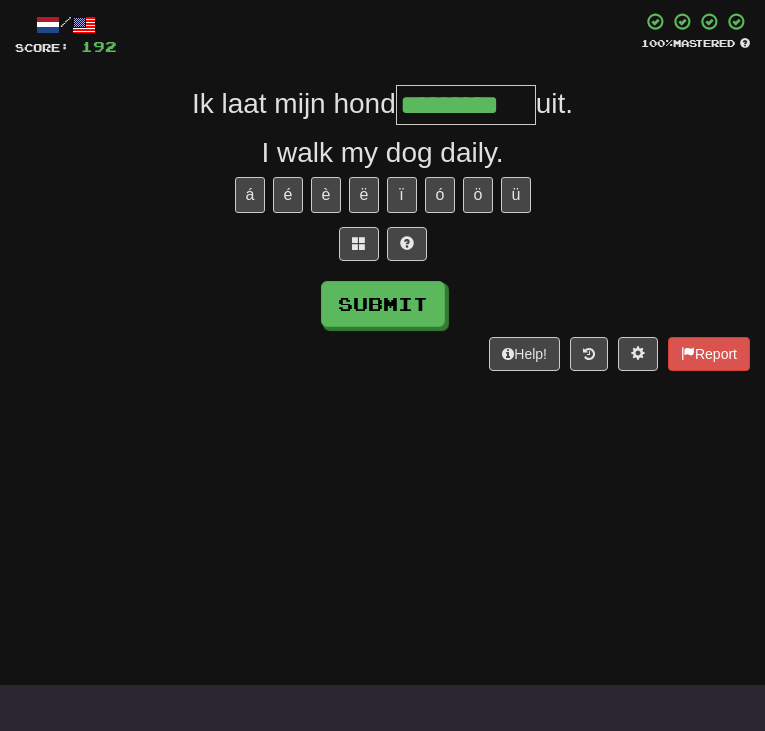 type on "*********" 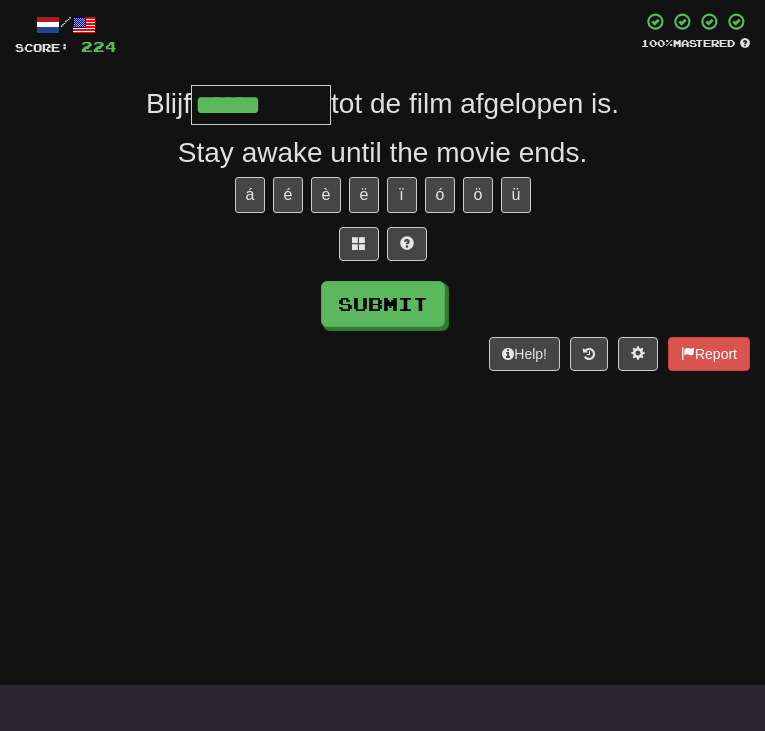 type on "******" 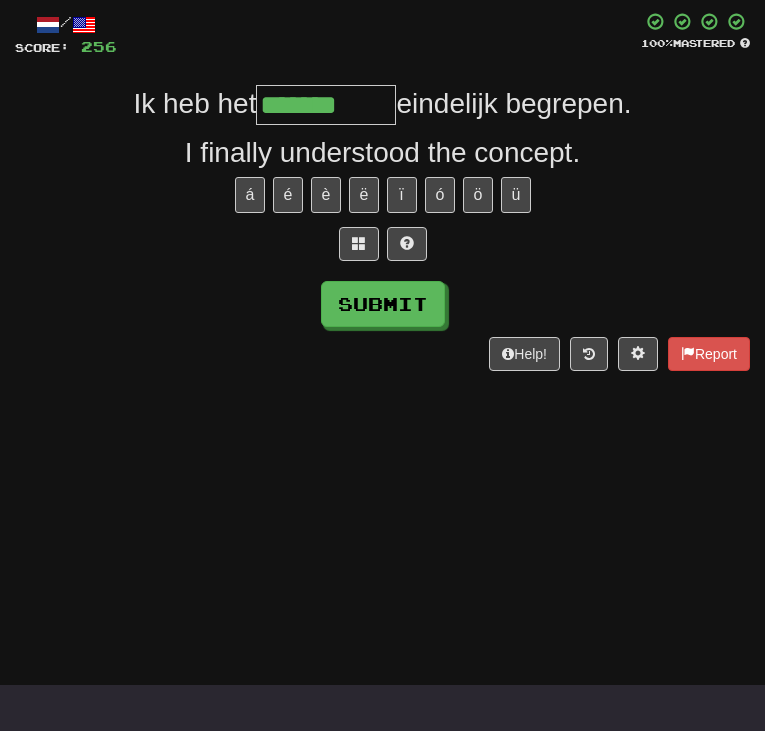 type on "*******" 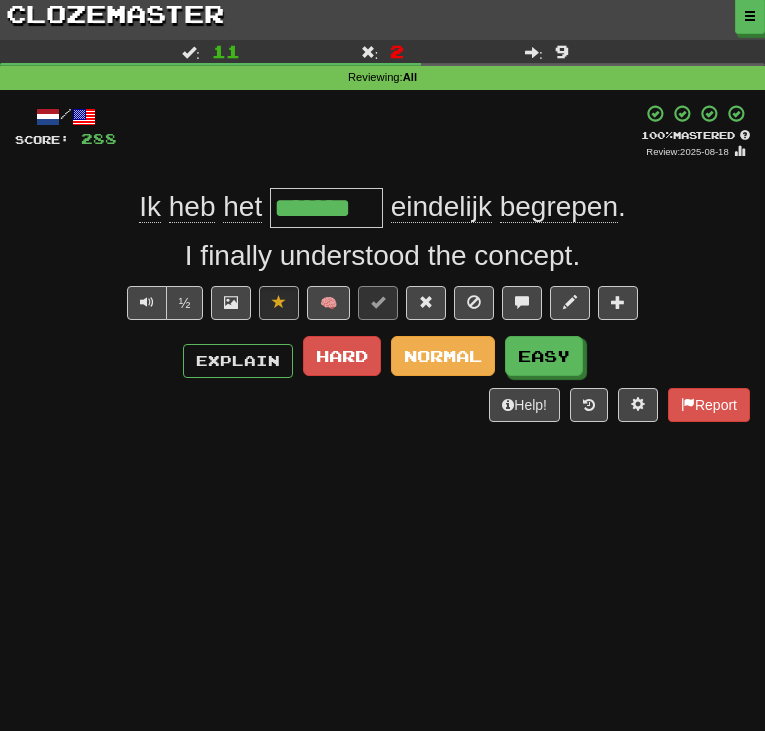 scroll, scrollTop: 3, scrollLeft: 0, axis: vertical 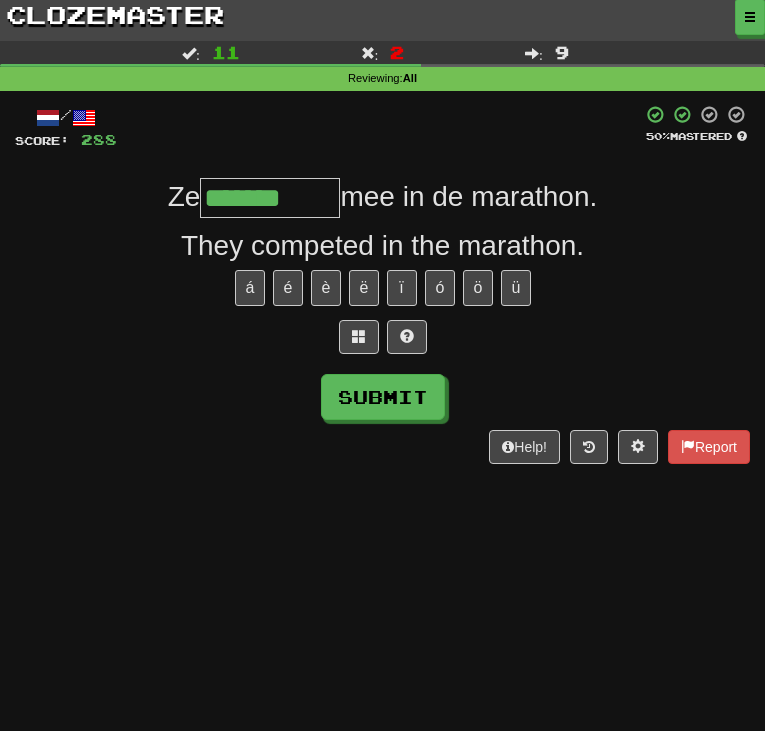 type on "*******" 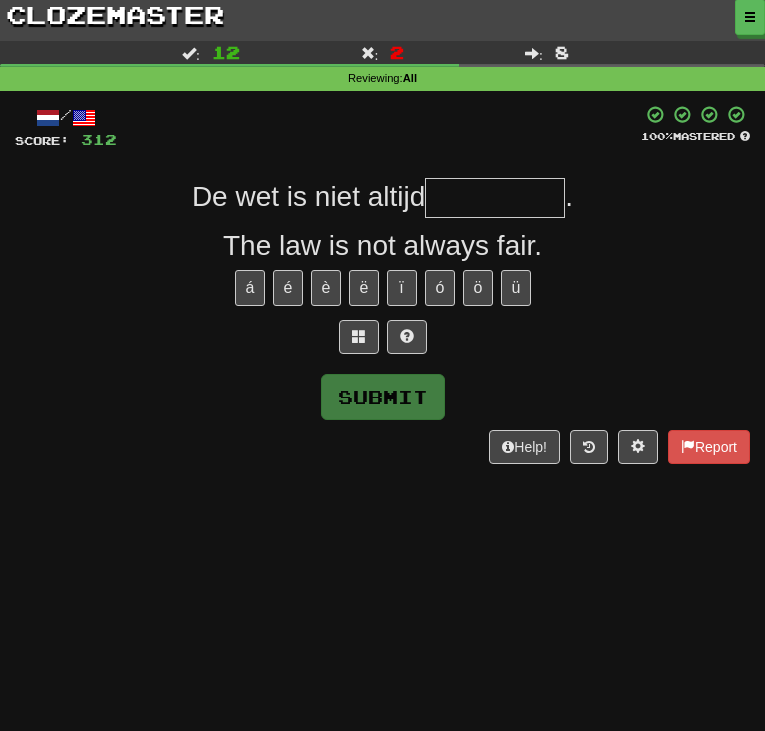 type on "*" 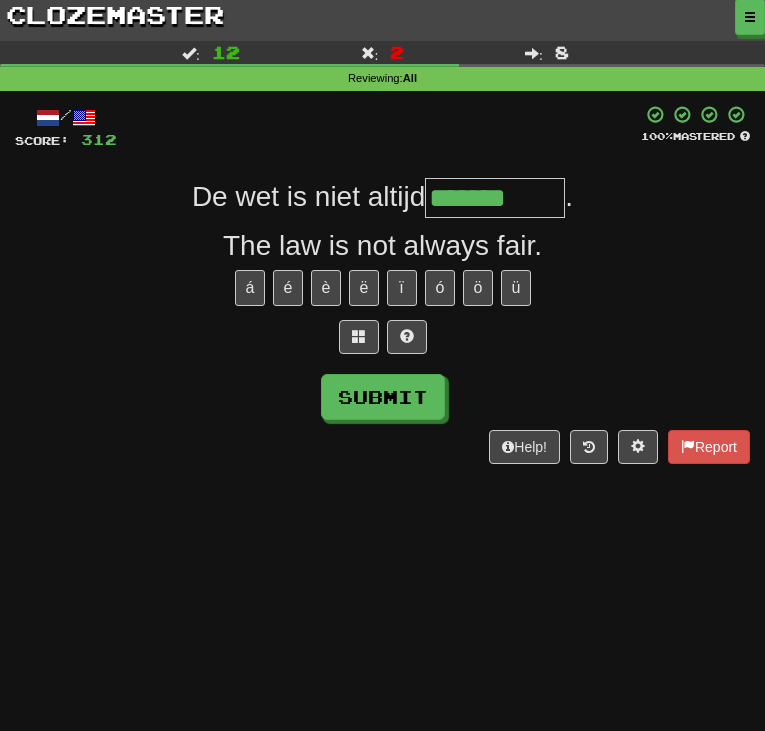 type on "*******" 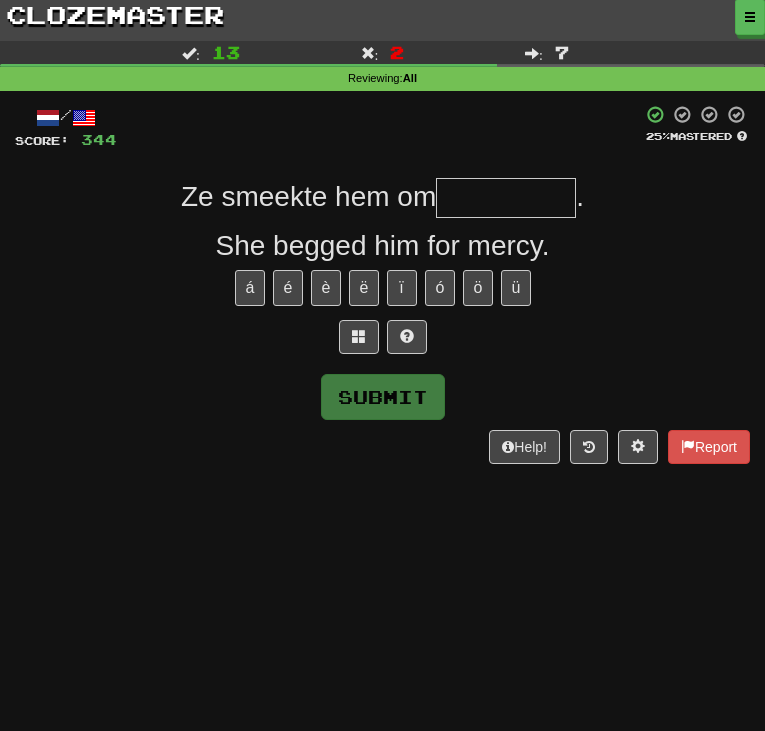 type on "*" 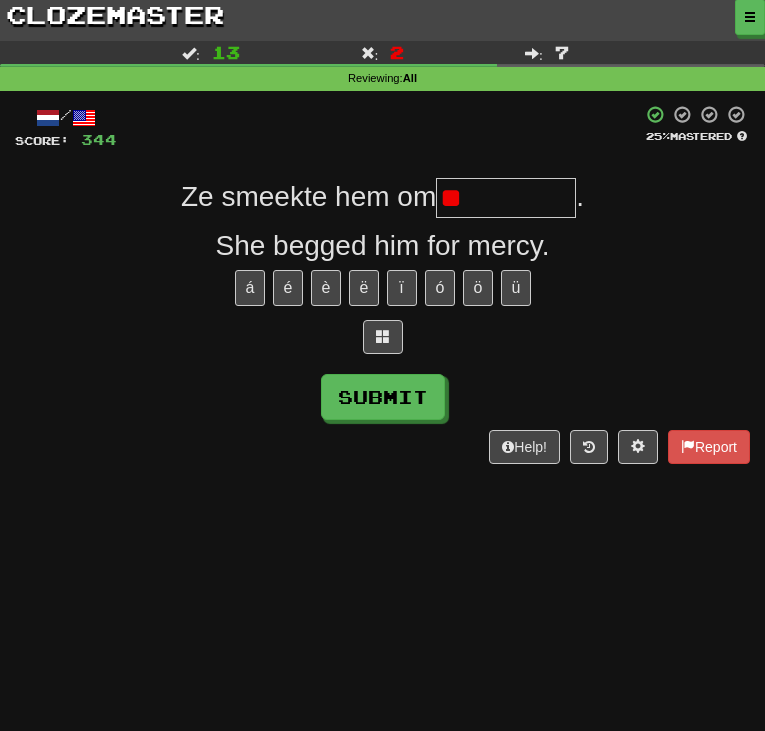 type on "******" 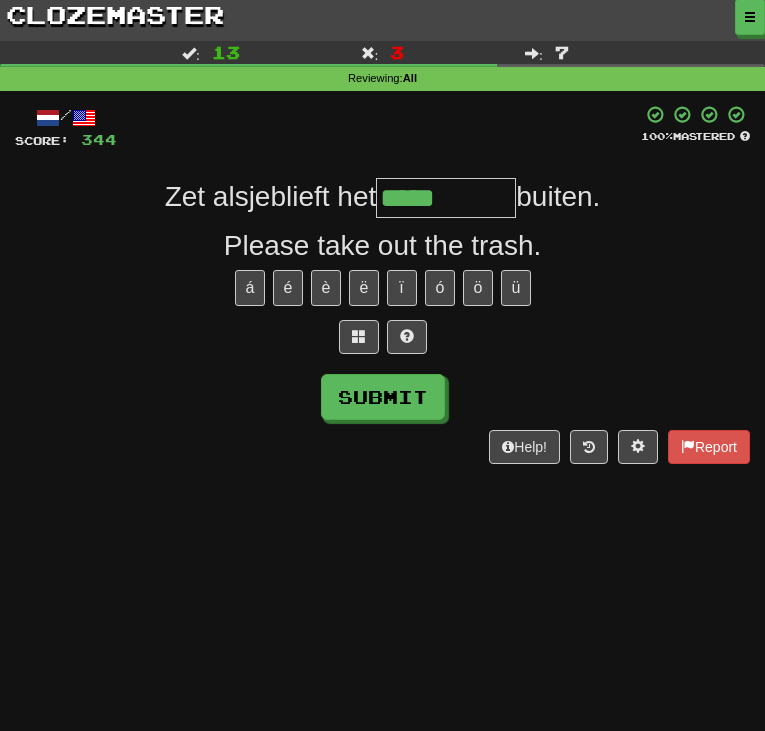 type on "*****" 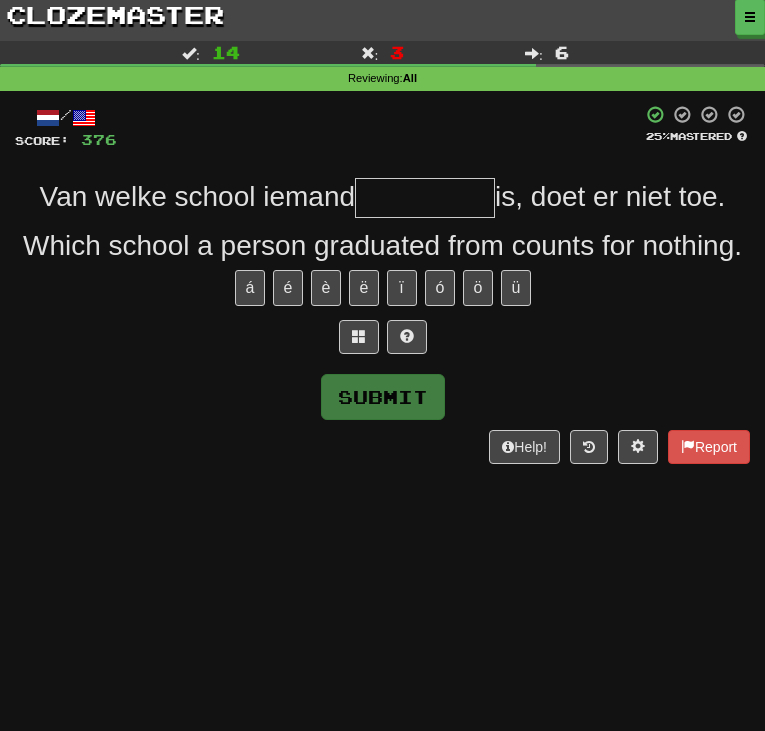 type on "*" 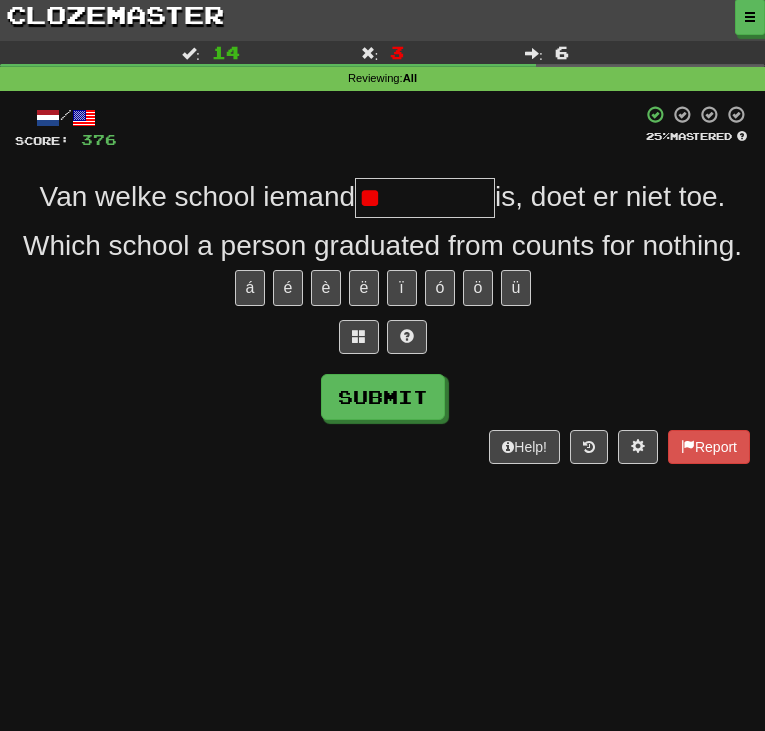 type on "*" 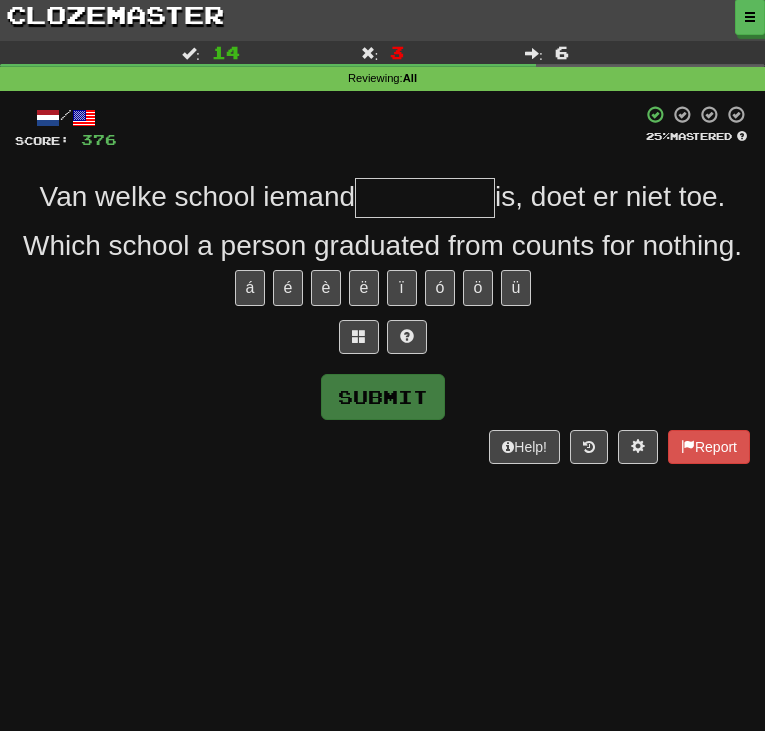 type on "*" 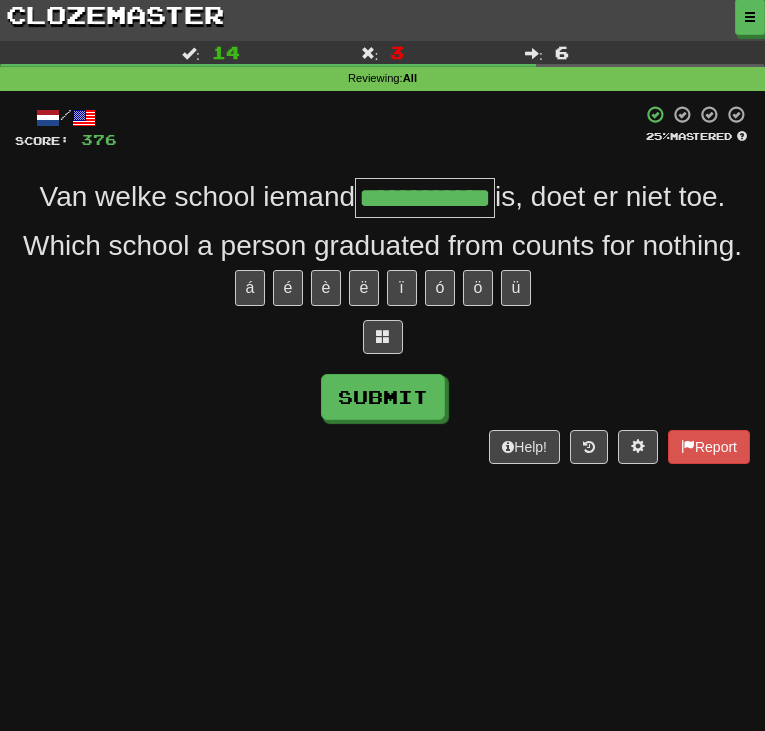 type on "**********" 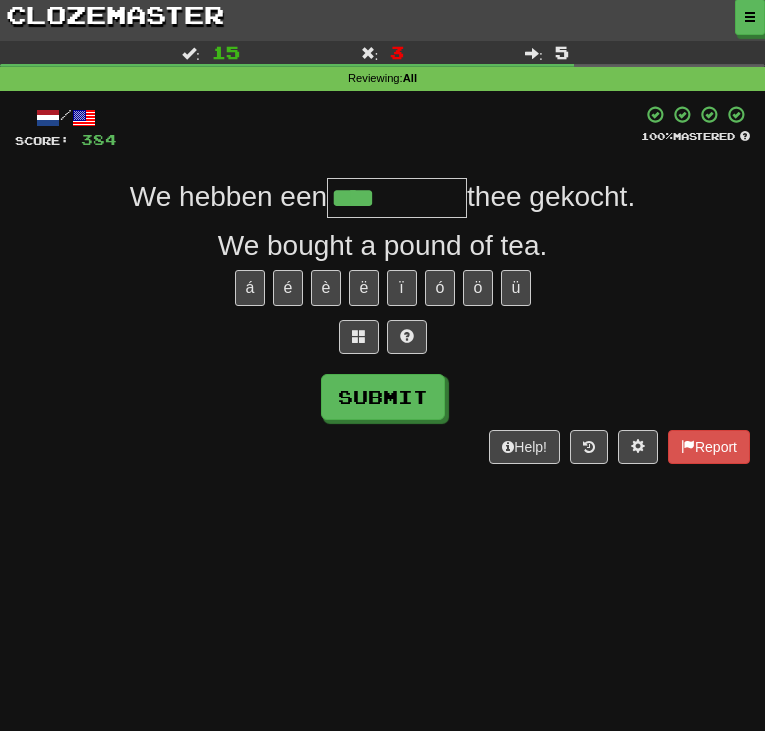type on "****" 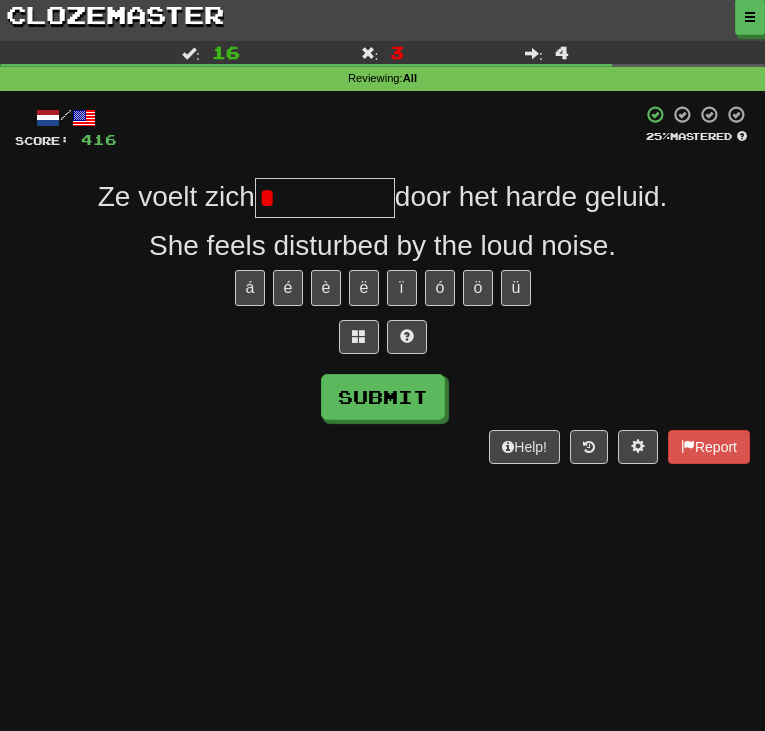 type on "********" 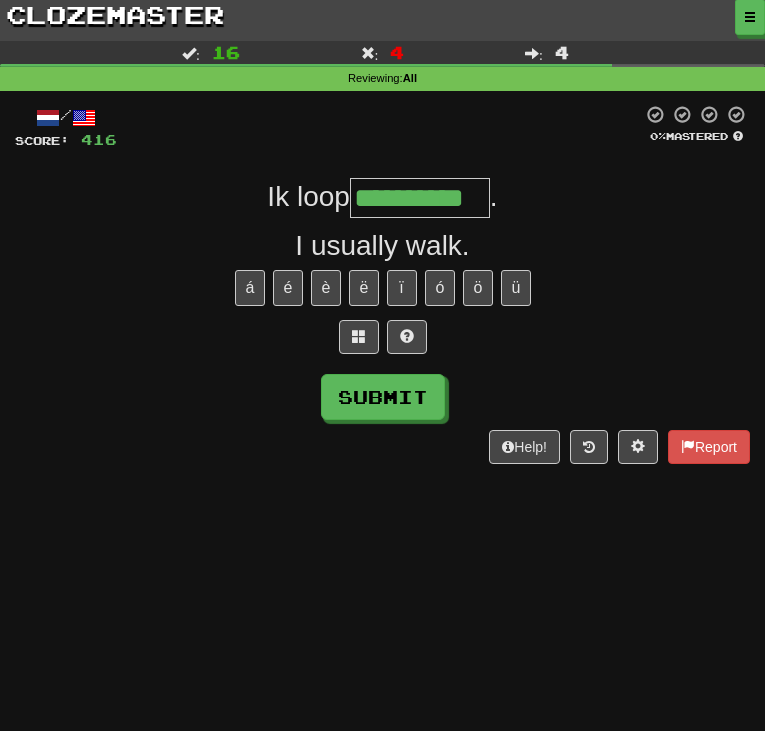 type on "**********" 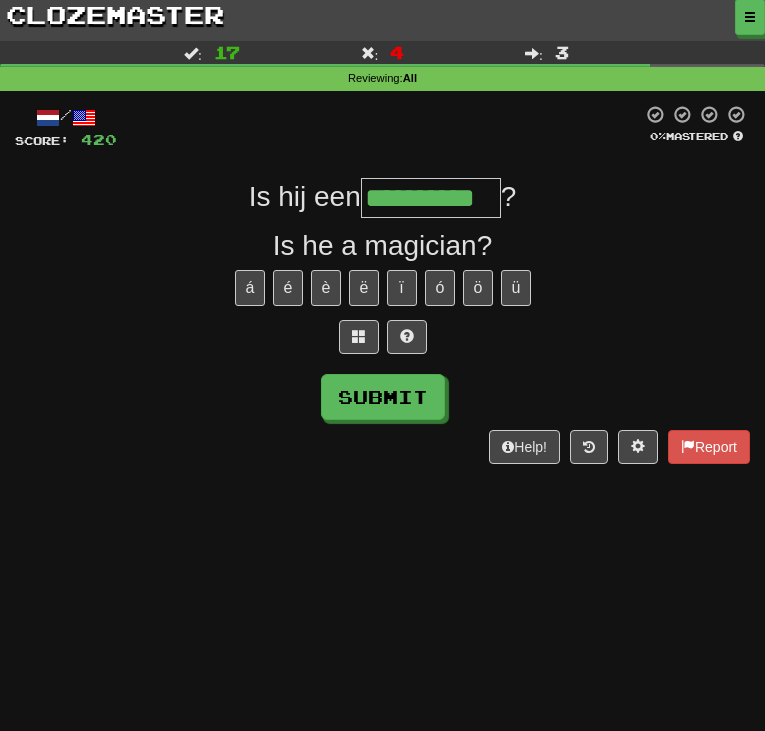 type on "**********" 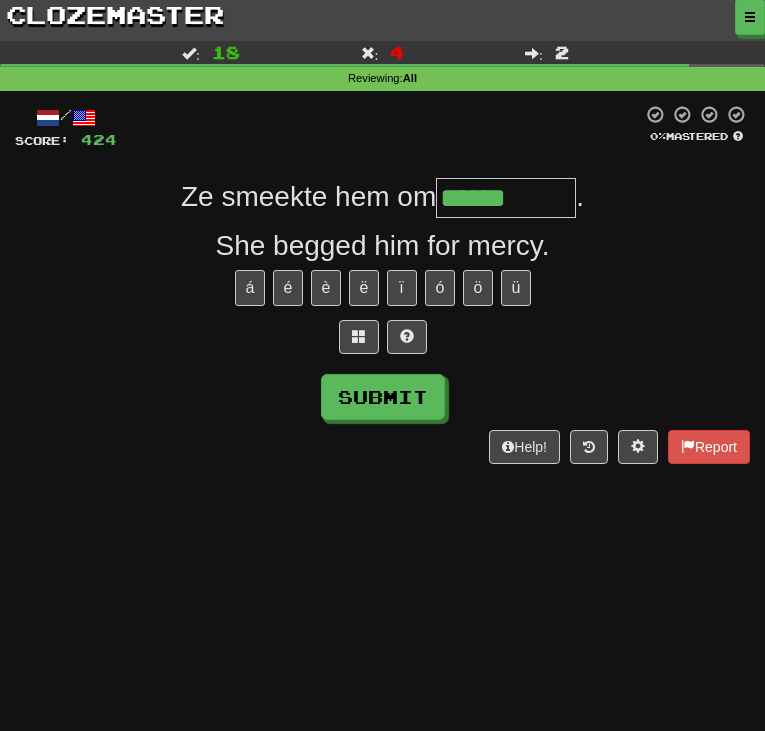 type on "******" 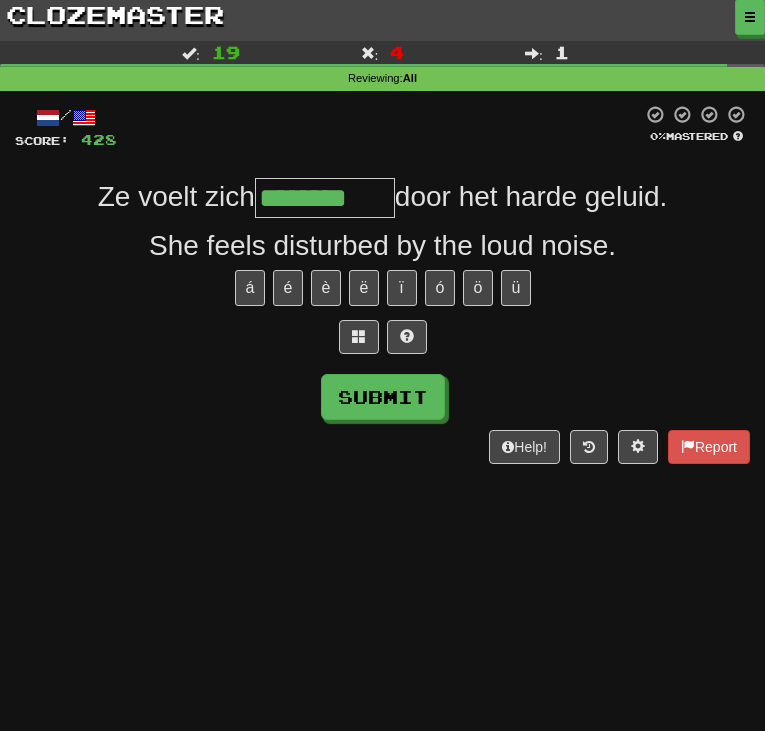type on "********" 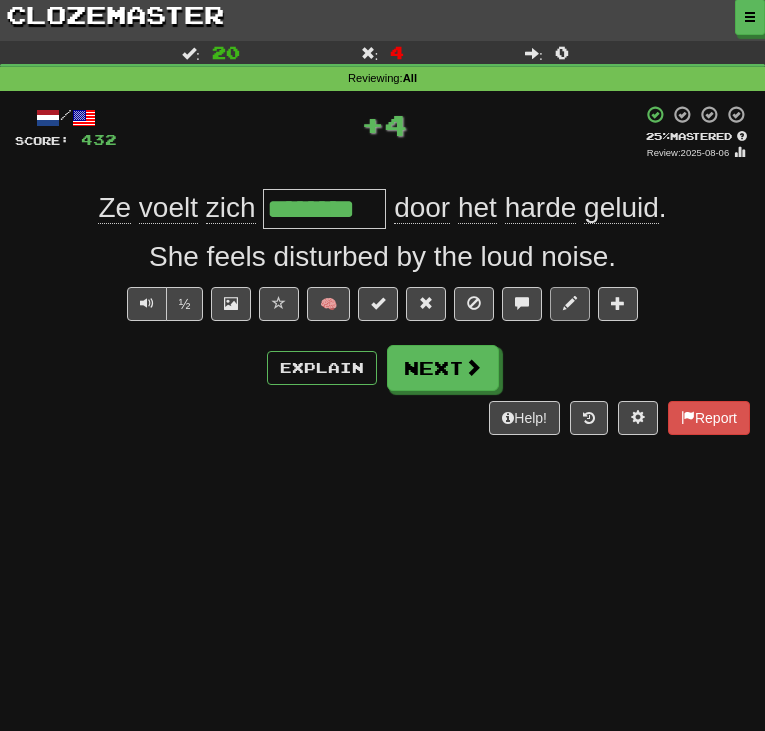 click at bounding box center (570, 304) 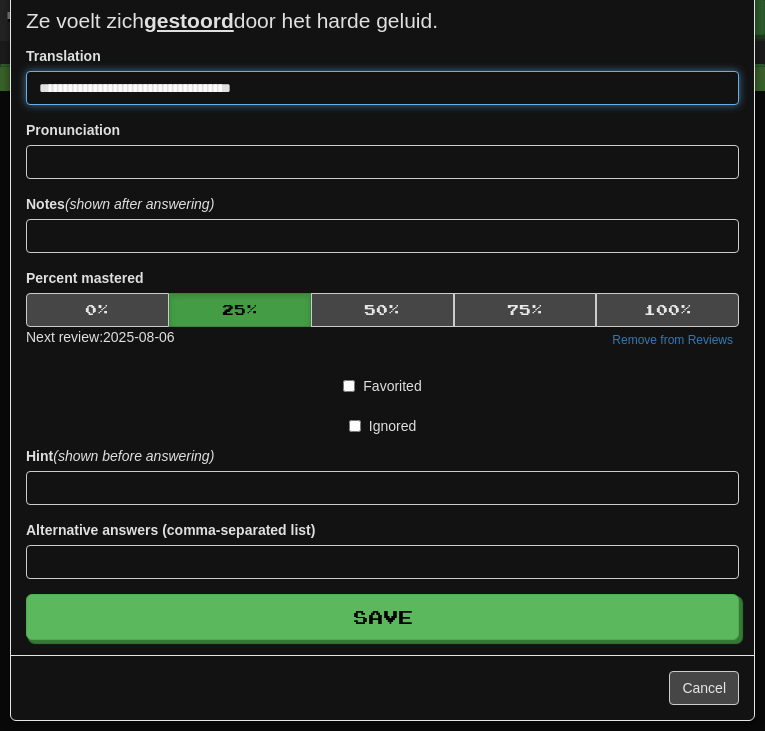 scroll, scrollTop: 72, scrollLeft: 0, axis: vertical 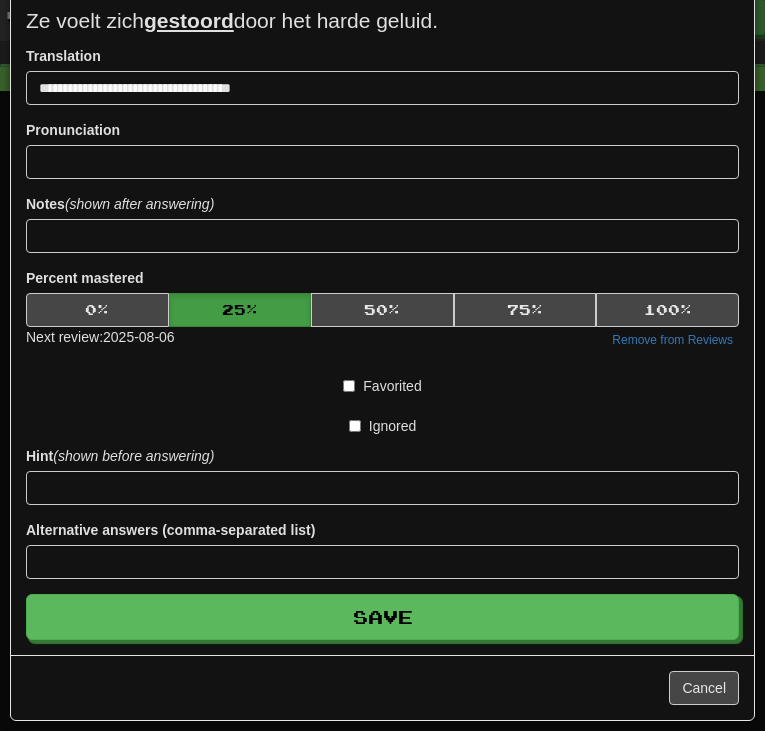 click on "Next review:  2025-08-06 Remove from Reviews" at bounding box center (382, 339) 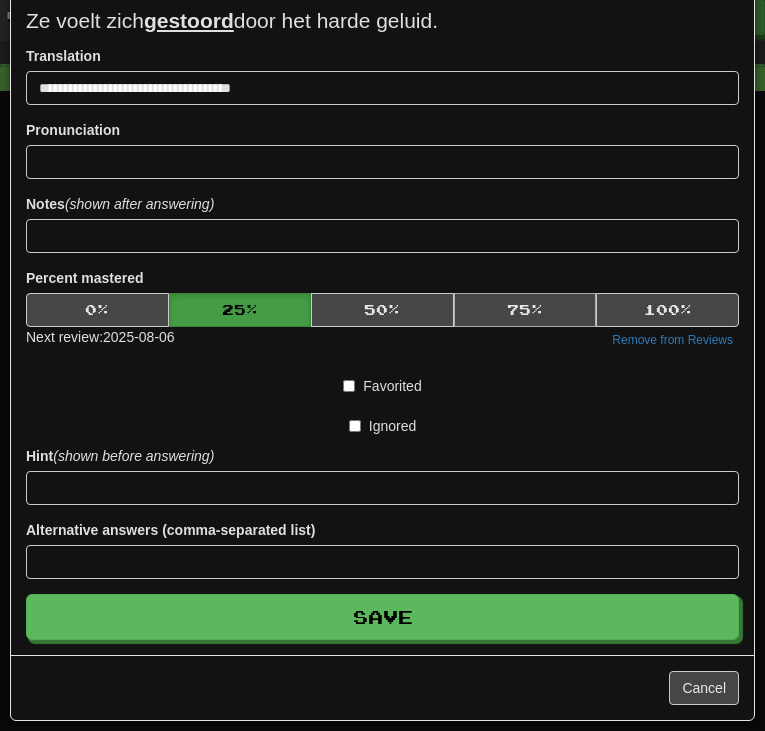 click on "75 %" at bounding box center (525, 310) 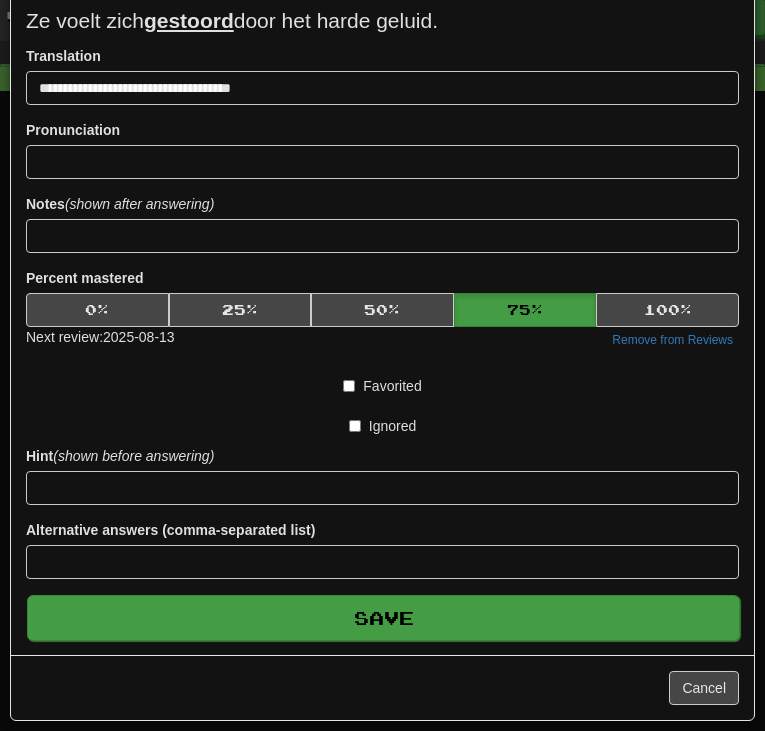 click on "Save" at bounding box center [383, 618] 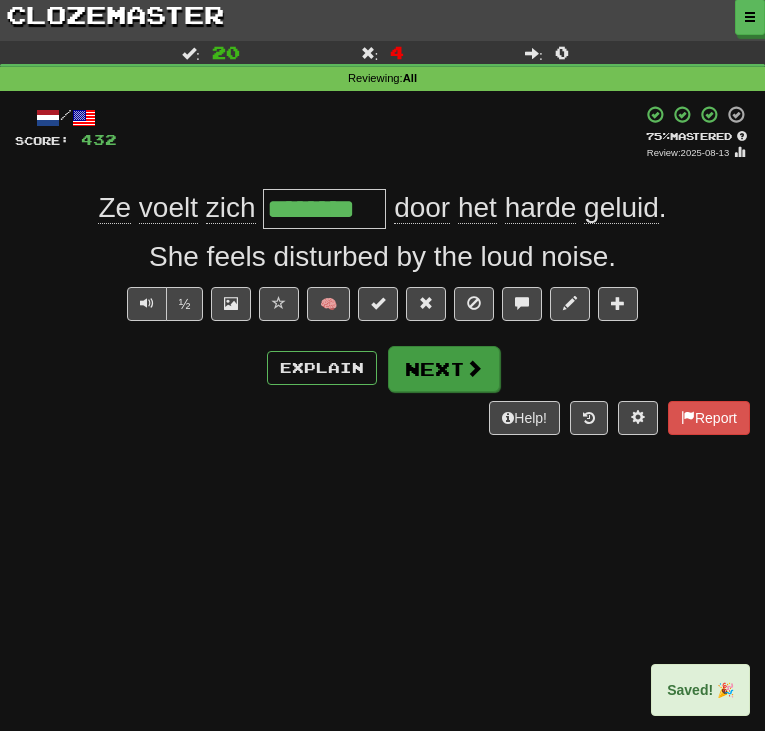 click on "Next" at bounding box center [444, 369] 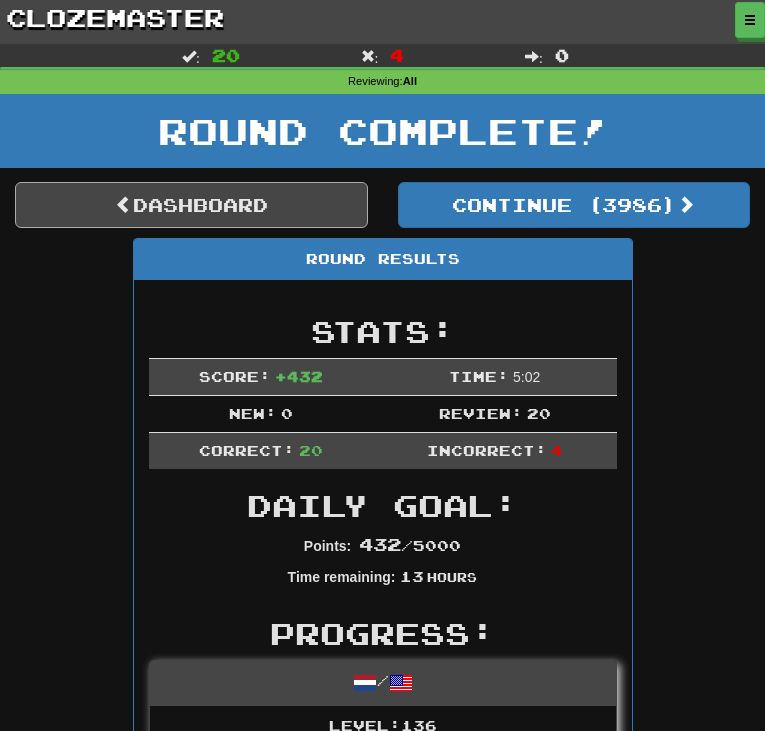 scroll, scrollTop: 0, scrollLeft: 0, axis: both 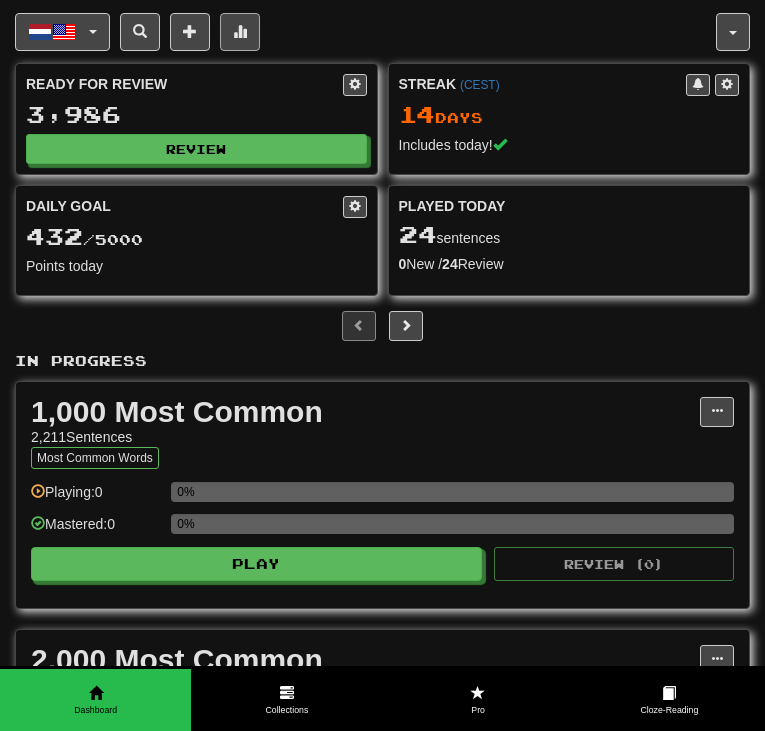 click at bounding box center [240, 32] 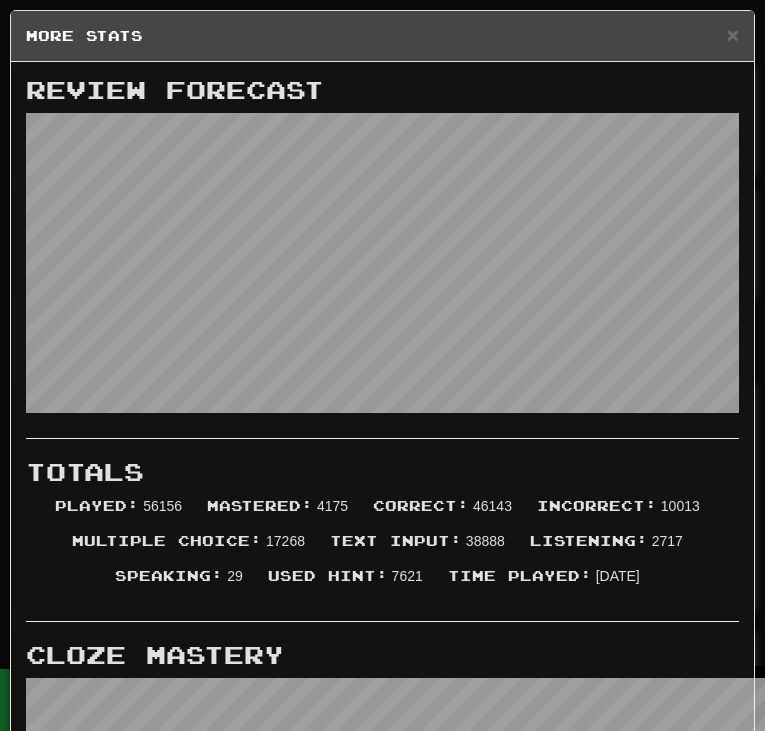 click on "× More Stats" at bounding box center (382, 36) 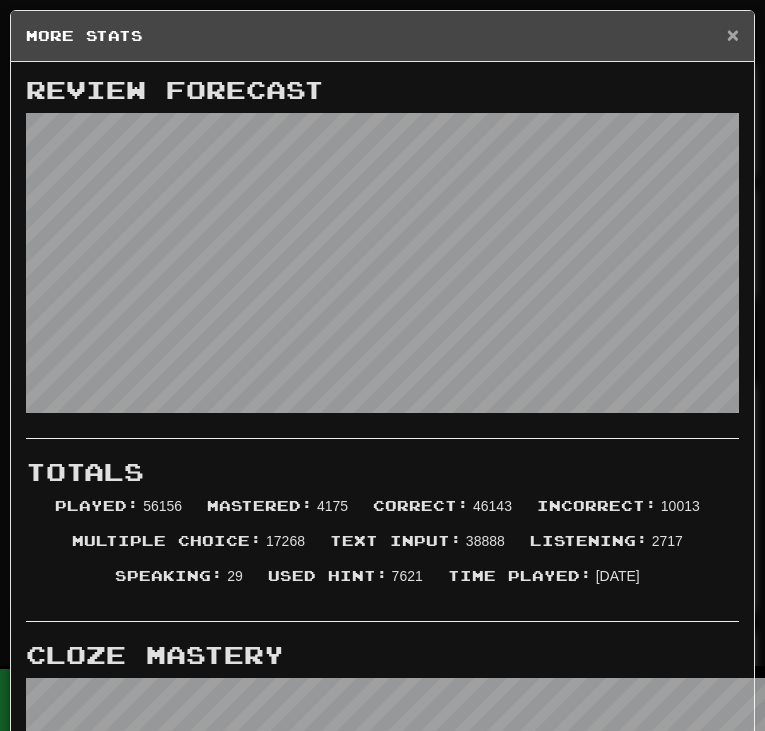 click on "×" at bounding box center (733, 34) 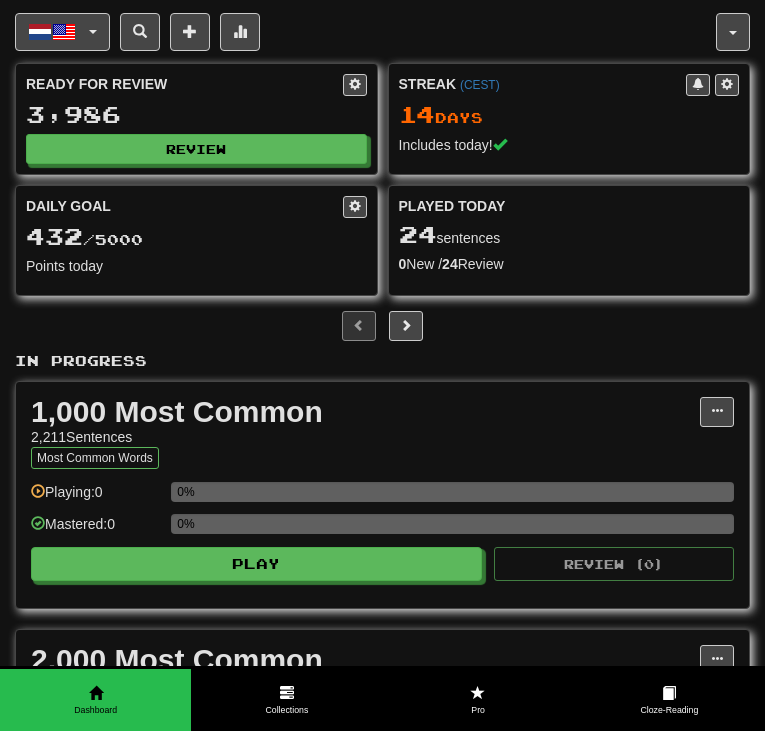 scroll, scrollTop: 0, scrollLeft: 0, axis: both 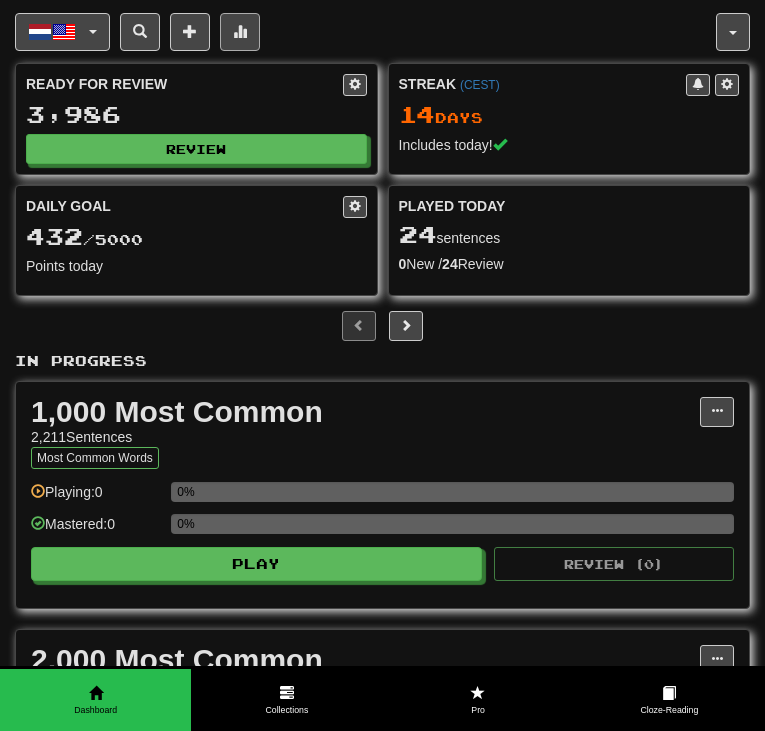click at bounding box center [240, 32] 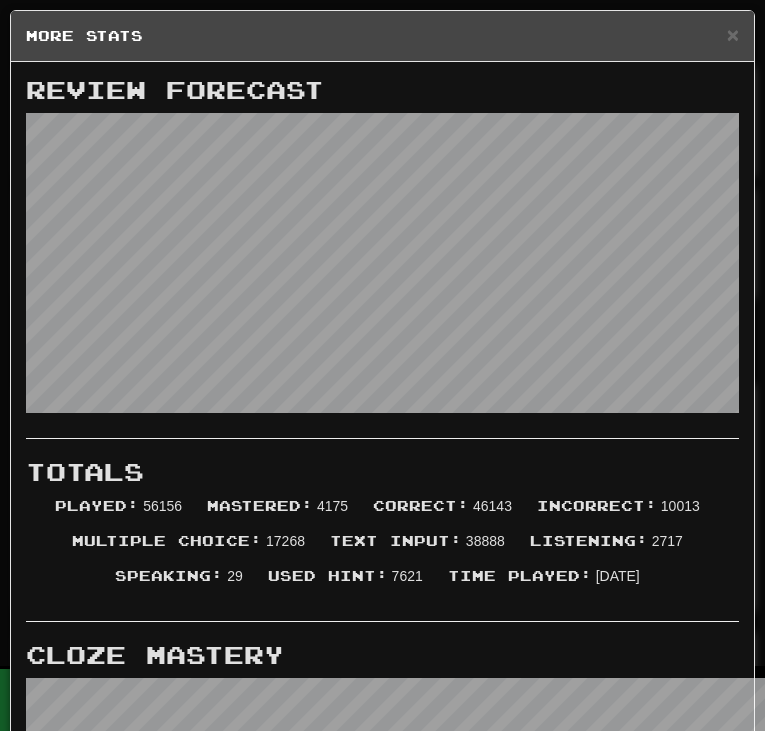 scroll, scrollTop: -1, scrollLeft: 0, axis: vertical 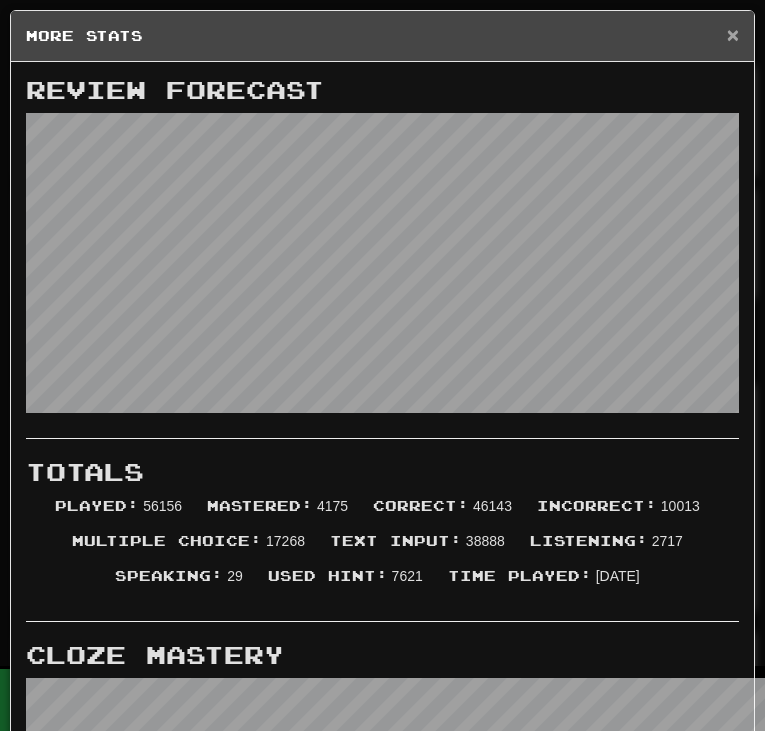 click on "×" at bounding box center (733, 34) 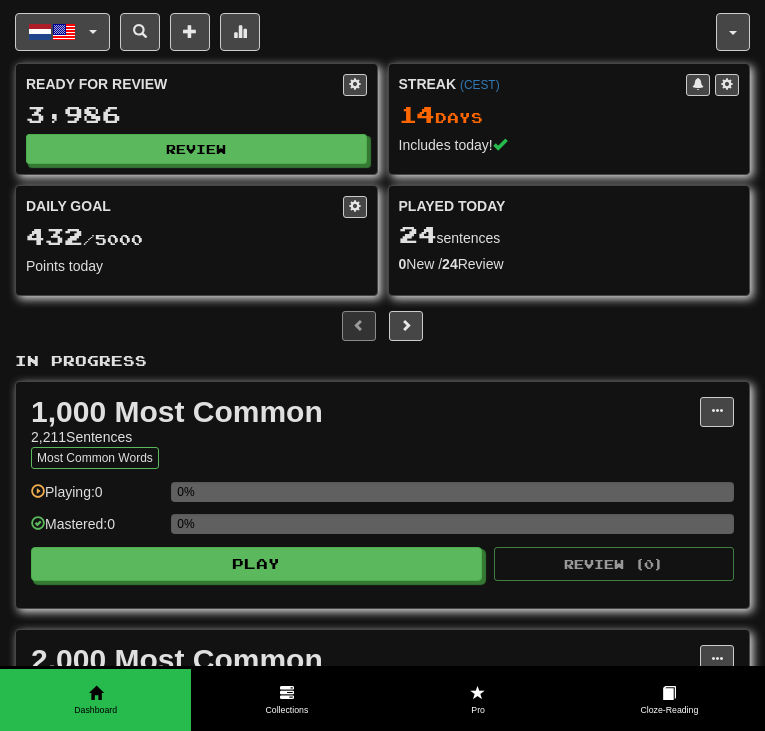 scroll, scrollTop: 0, scrollLeft: 0, axis: both 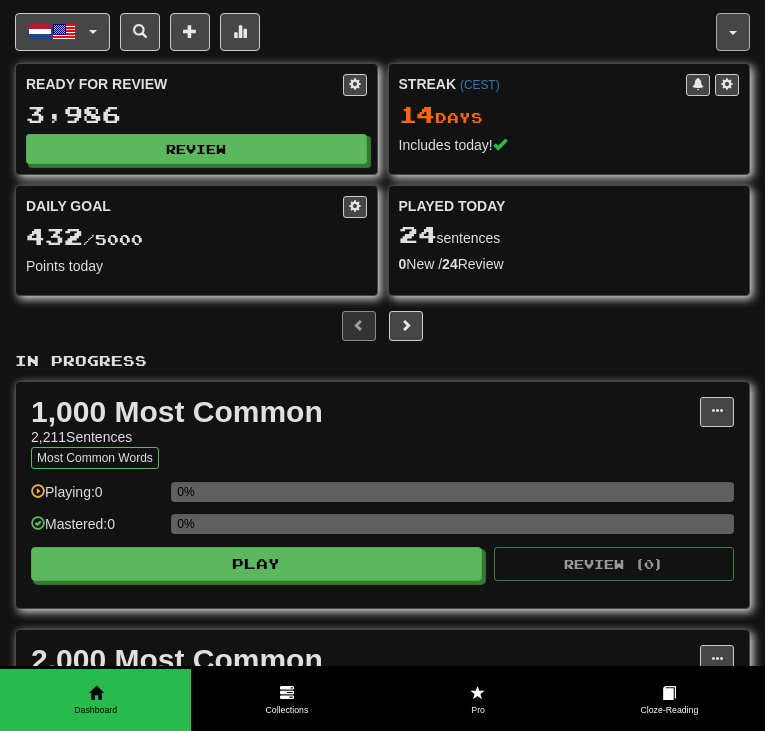 click at bounding box center [733, 32] 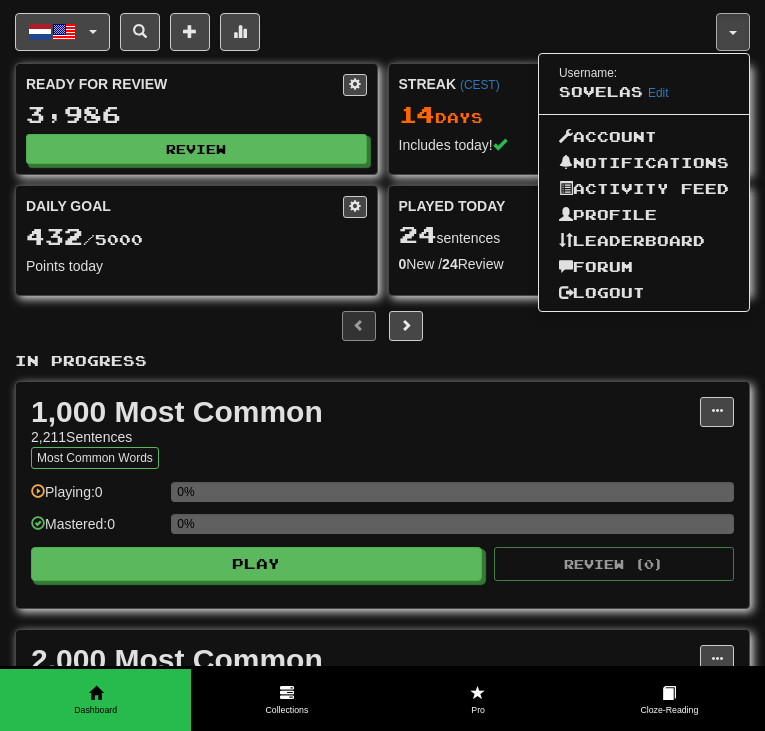 click on "Points today" at bounding box center [196, 266] 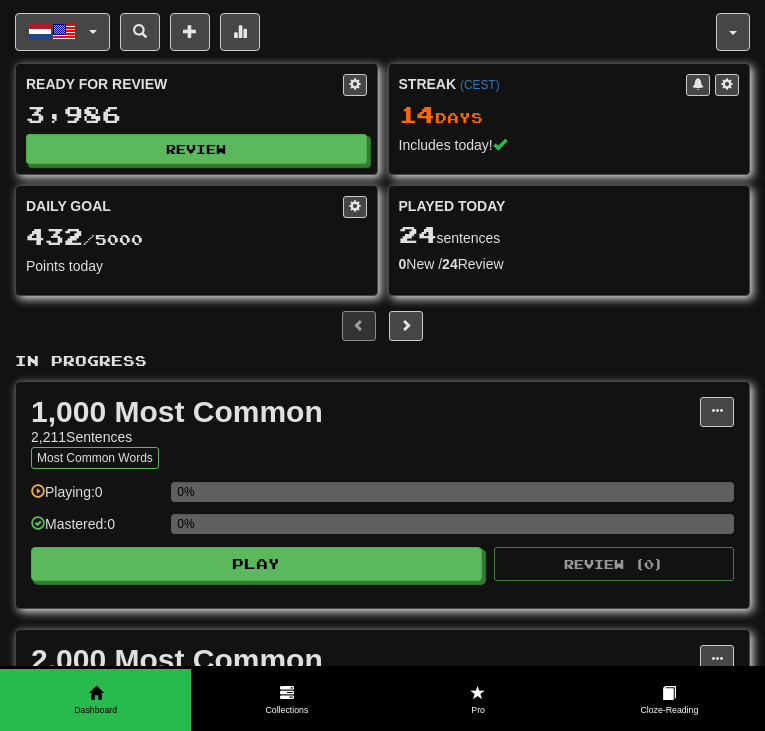 scroll, scrollTop: 0, scrollLeft: 0, axis: both 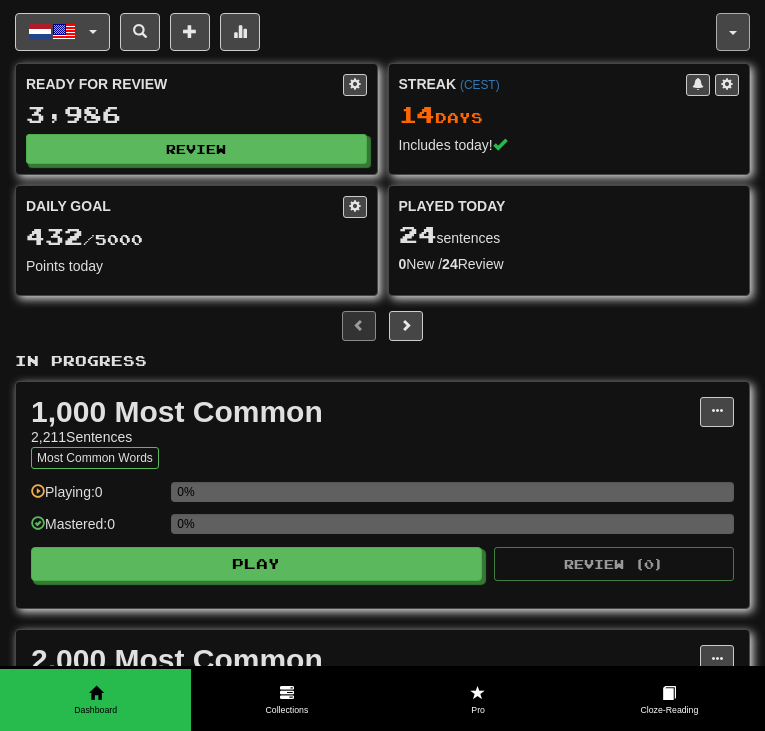click at bounding box center (733, 32) 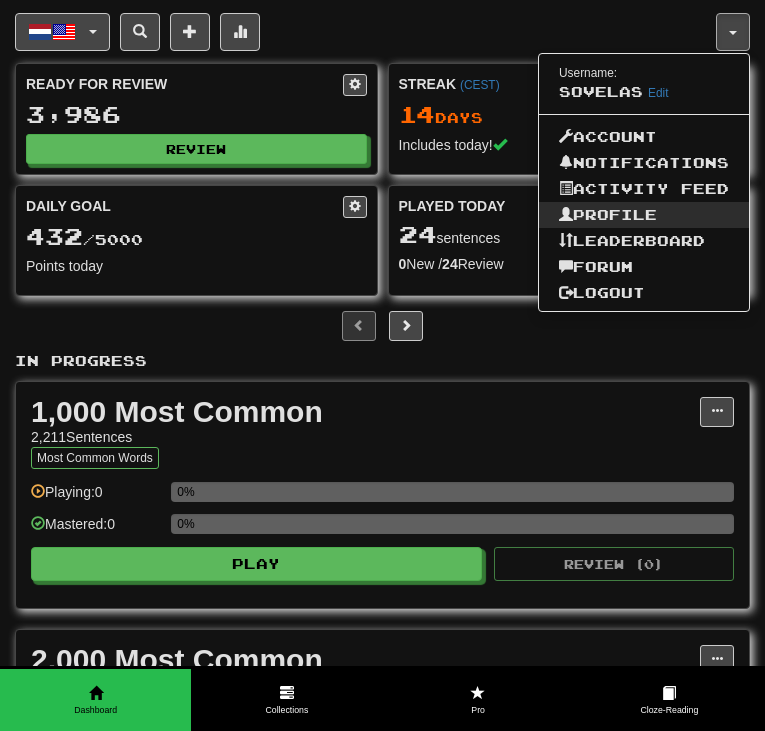 click on "Profile" at bounding box center (644, 215) 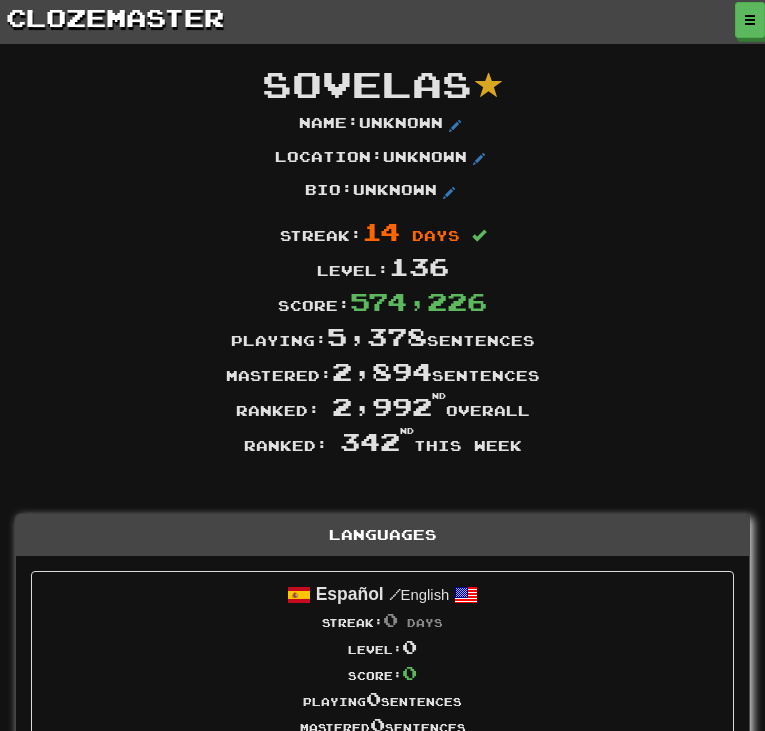 scroll, scrollTop: 0, scrollLeft: 0, axis: both 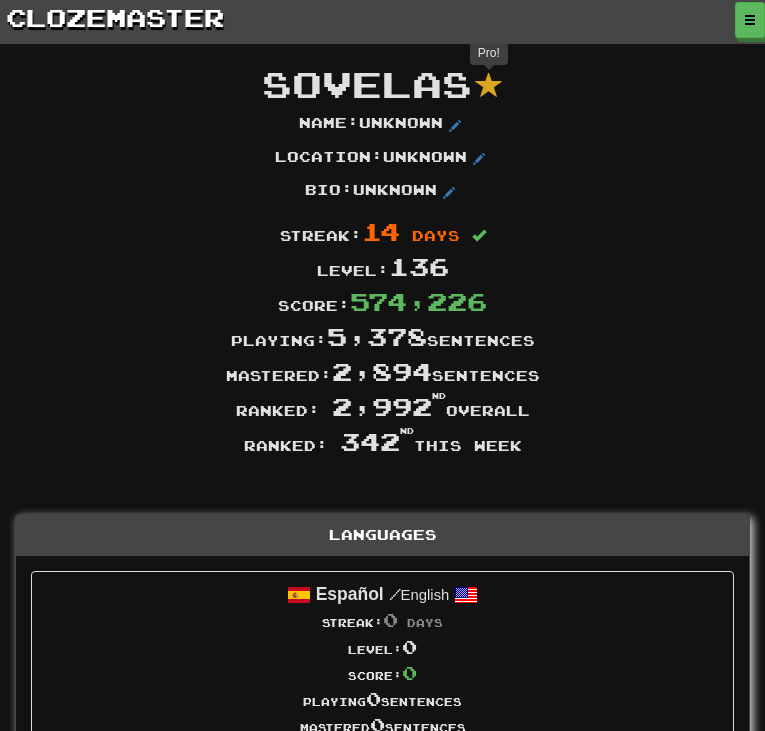 click at bounding box center (489, 86) 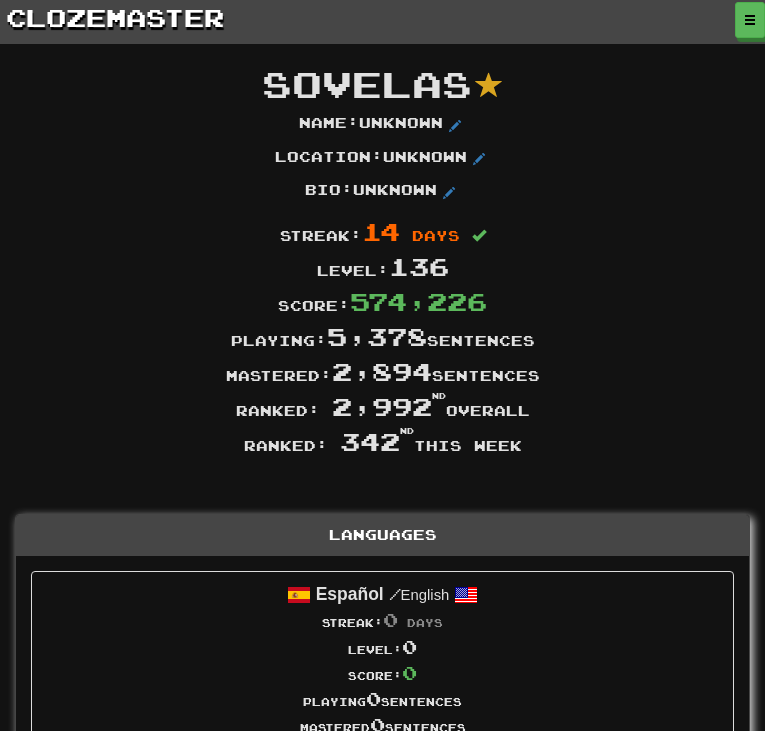 scroll, scrollTop: 0, scrollLeft: 0, axis: both 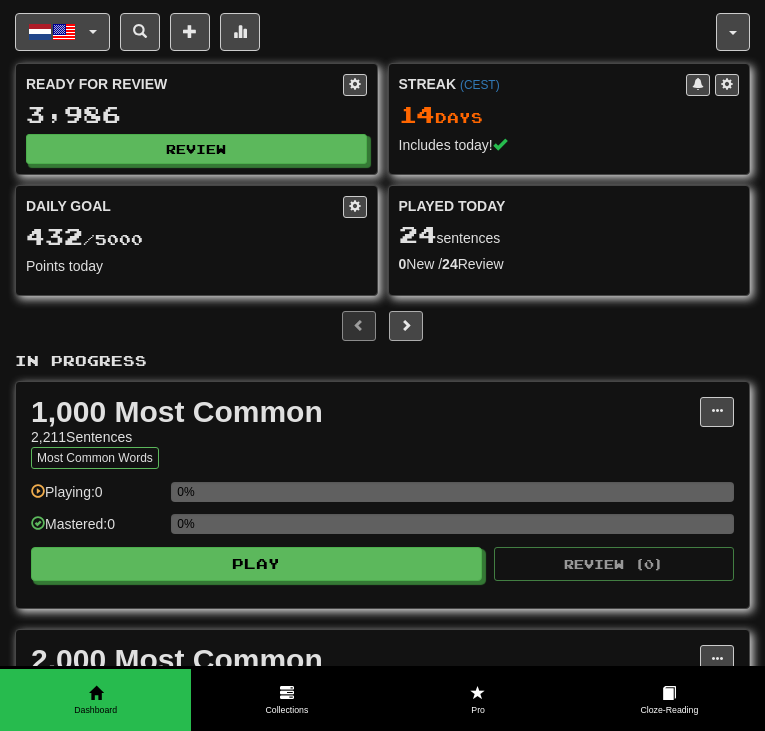 click at bounding box center (406, 326) 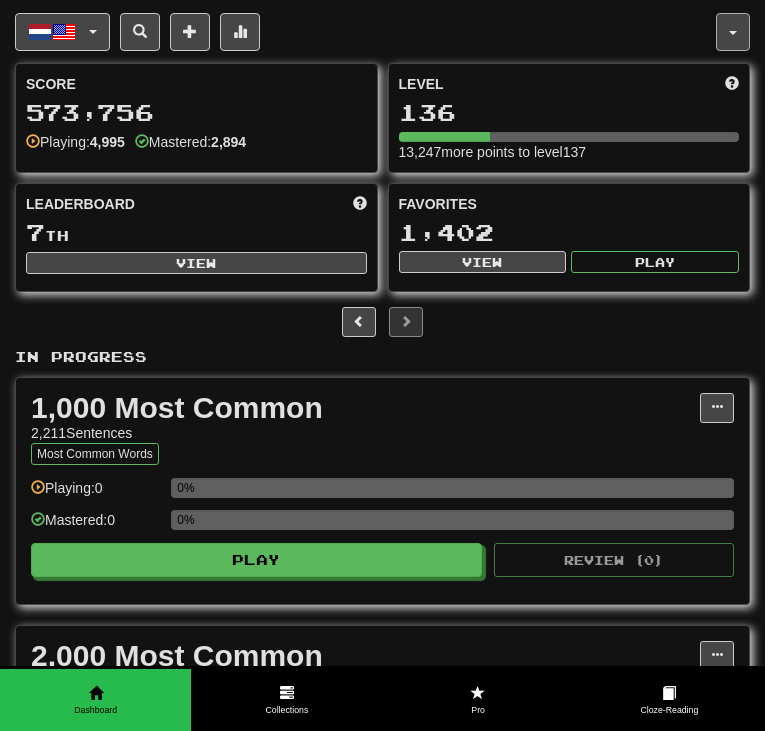 click at bounding box center (733, 33) 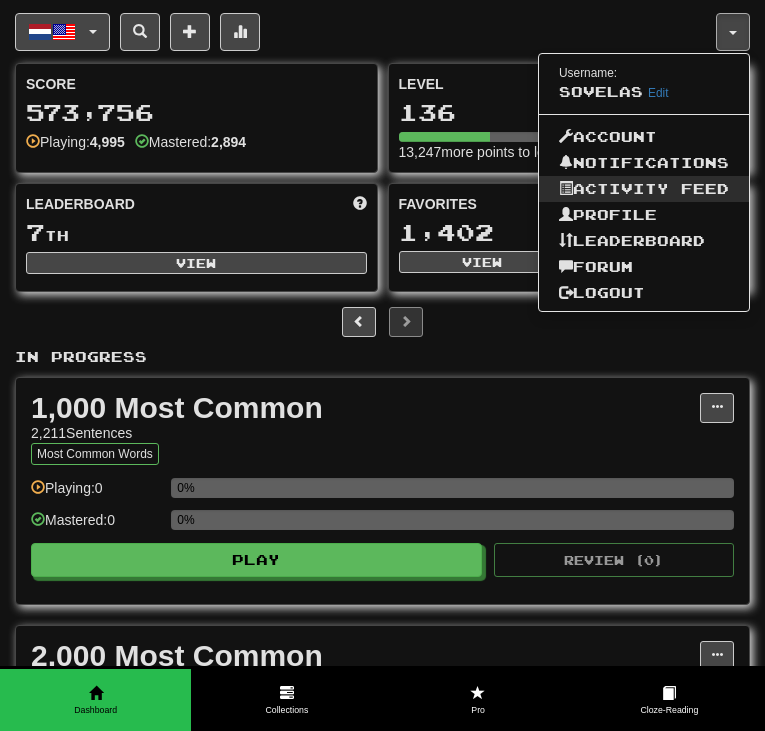 click on "Activity Feed" at bounding box center [644, 189] 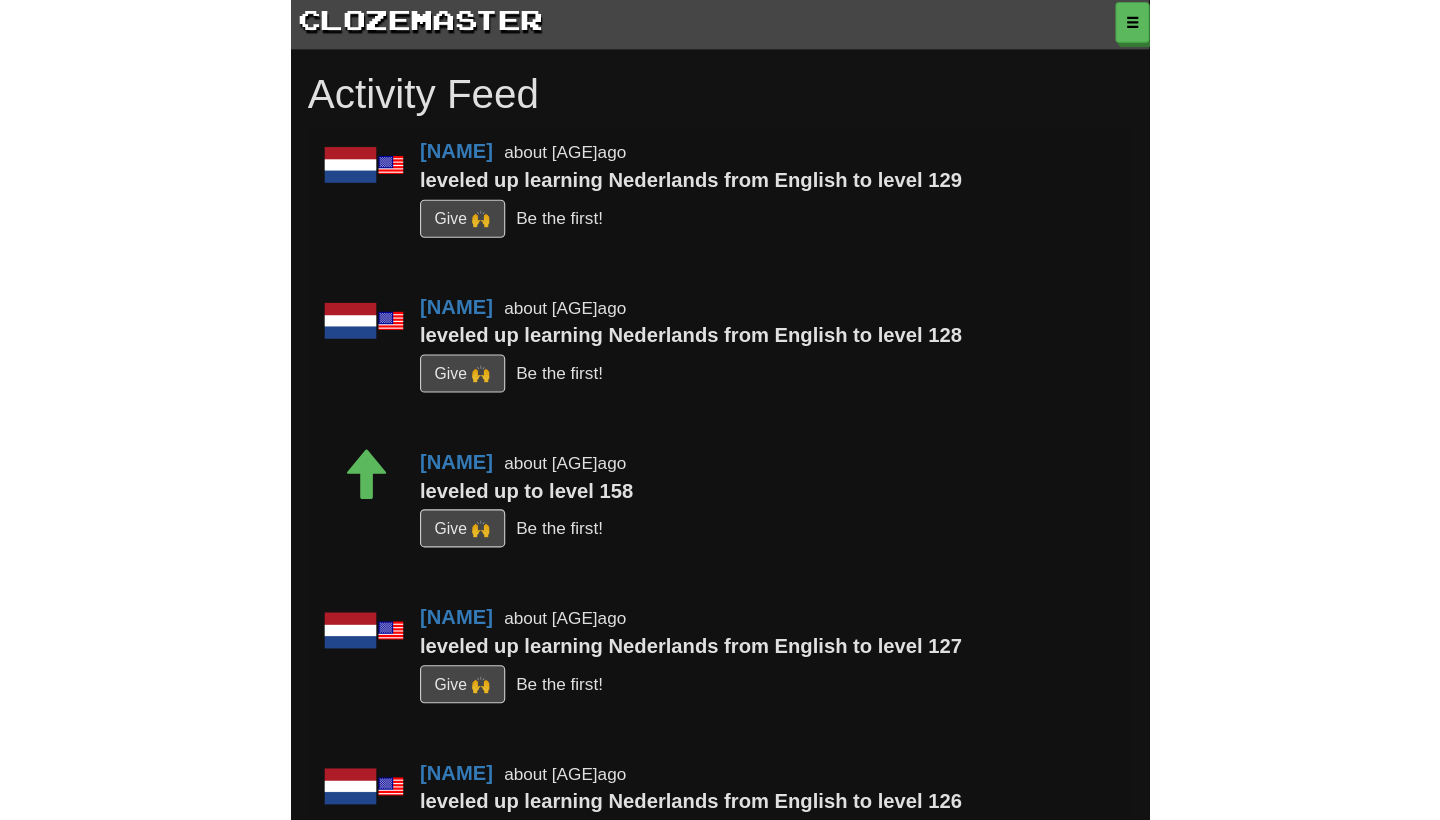 scroll, scrollTop: 0, scrollLeft: 0, axis: both 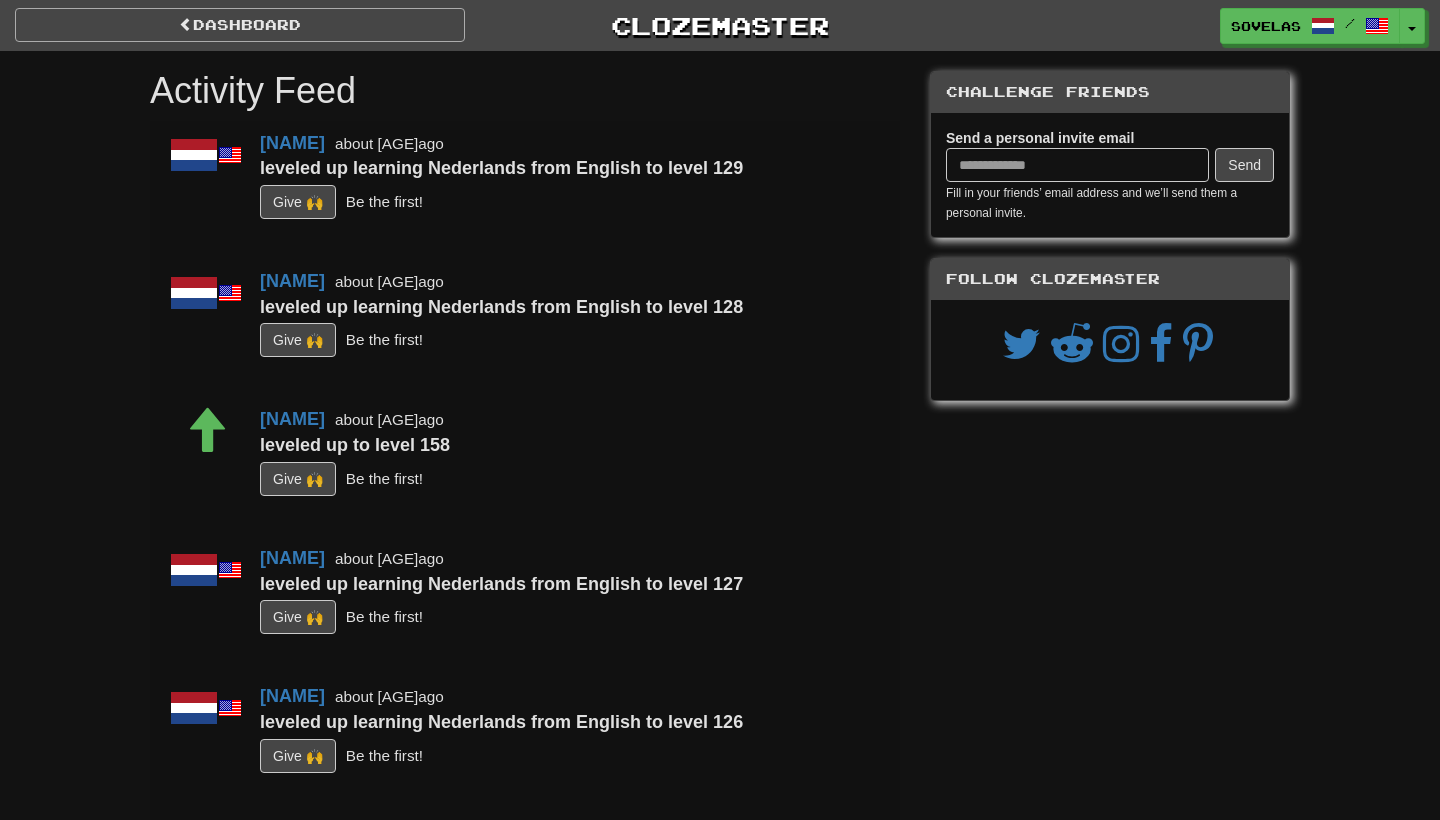 click on "Dashboard" at bounding box center [240, 25] 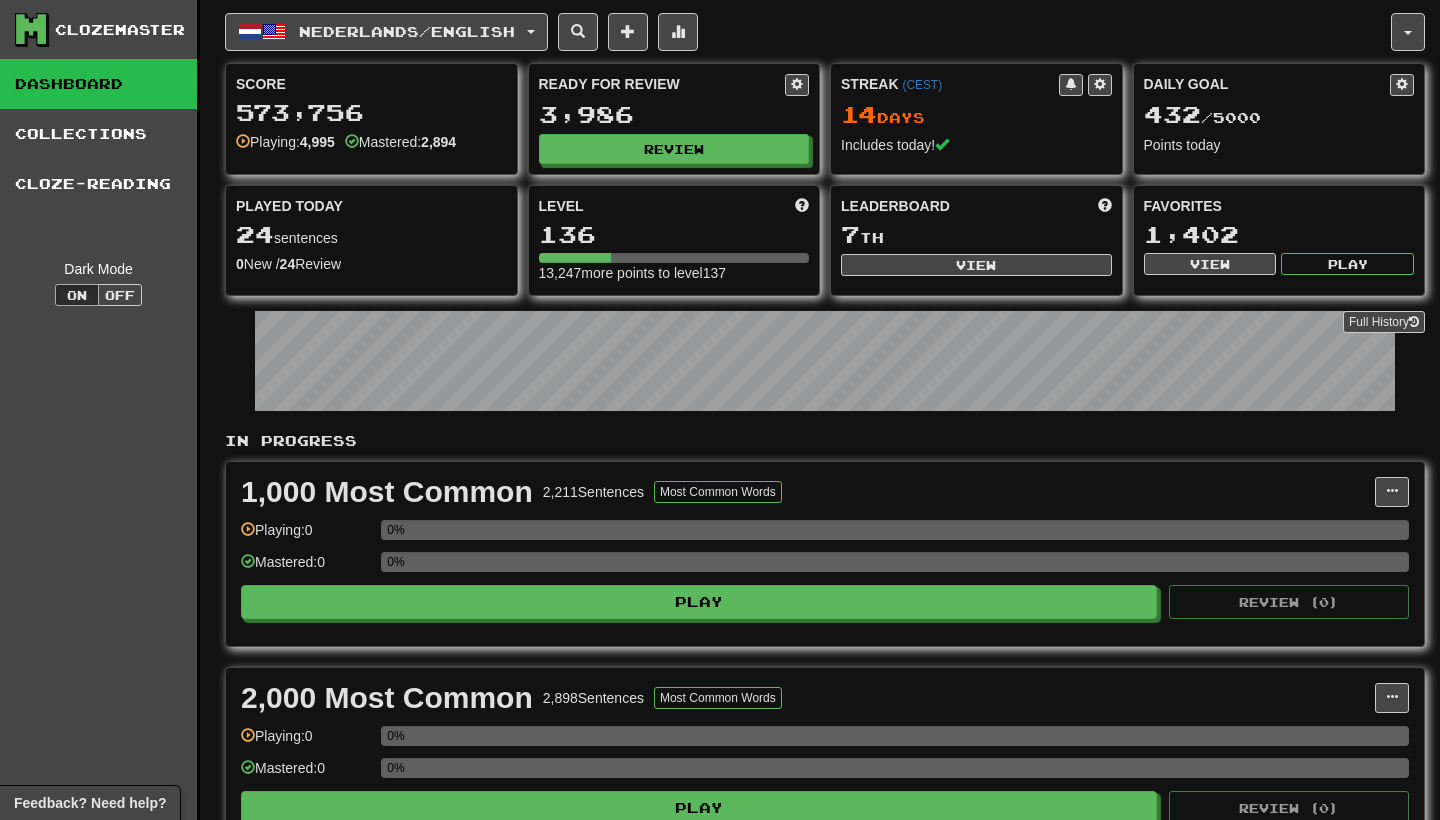 scroll, scrollTop: 0, scrollLeft: 0, axis: both 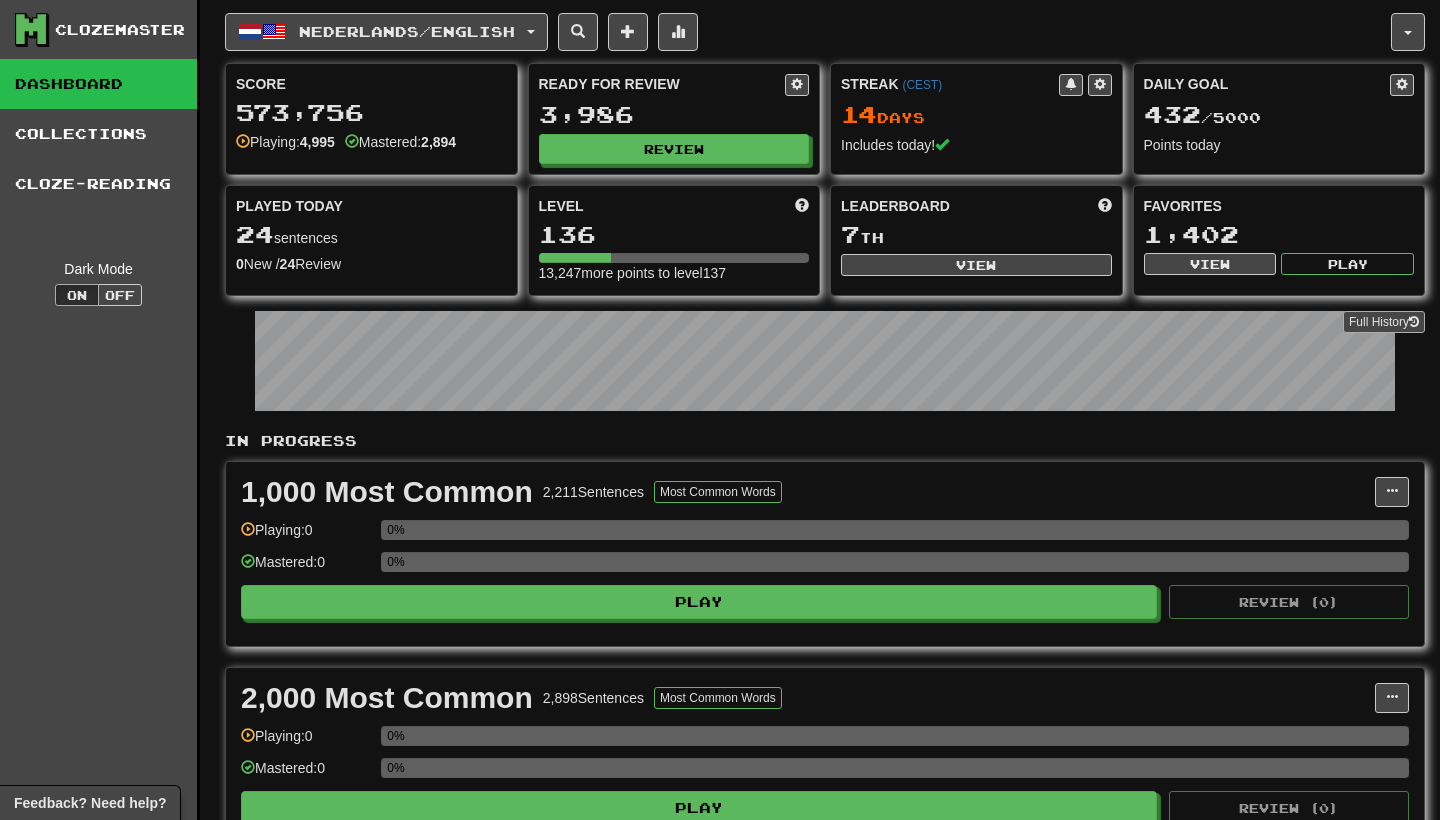 click on "Full History" at bounding box center (1384, 322) 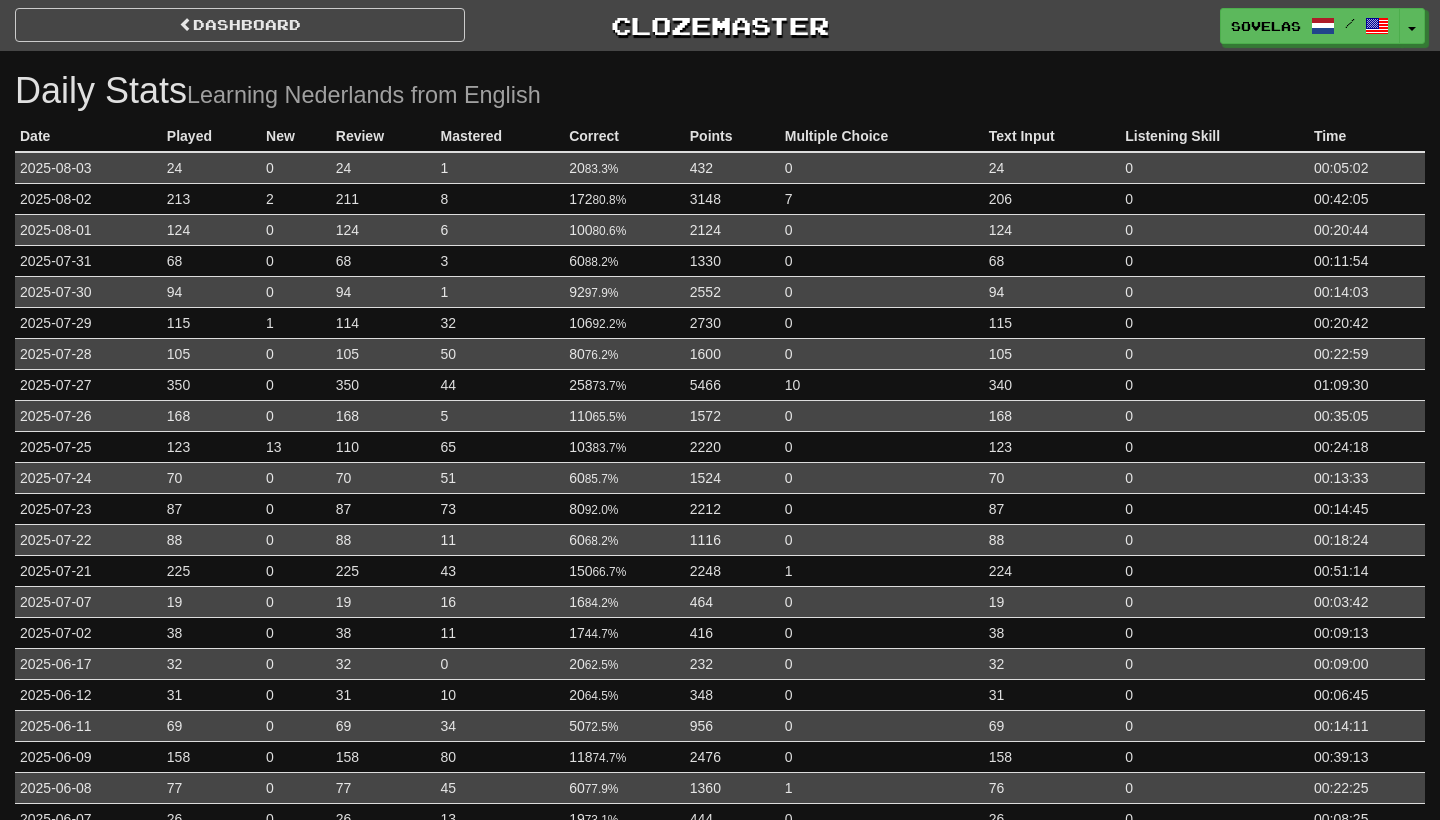 scroll, scrollTop: 0, scrollLeft: 0, axis: both 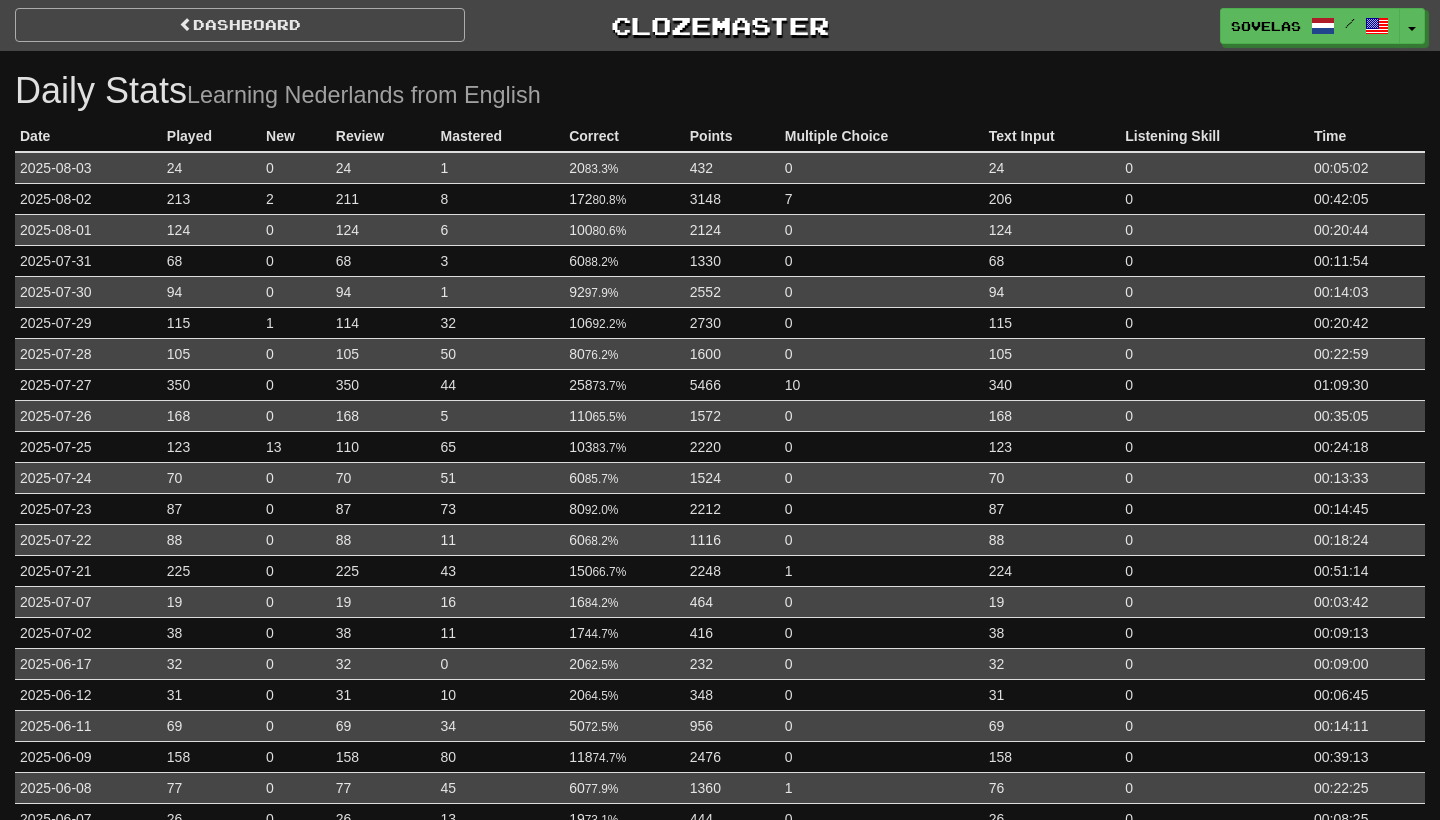 click on "Dashboard" at bounding box center [240, 25] 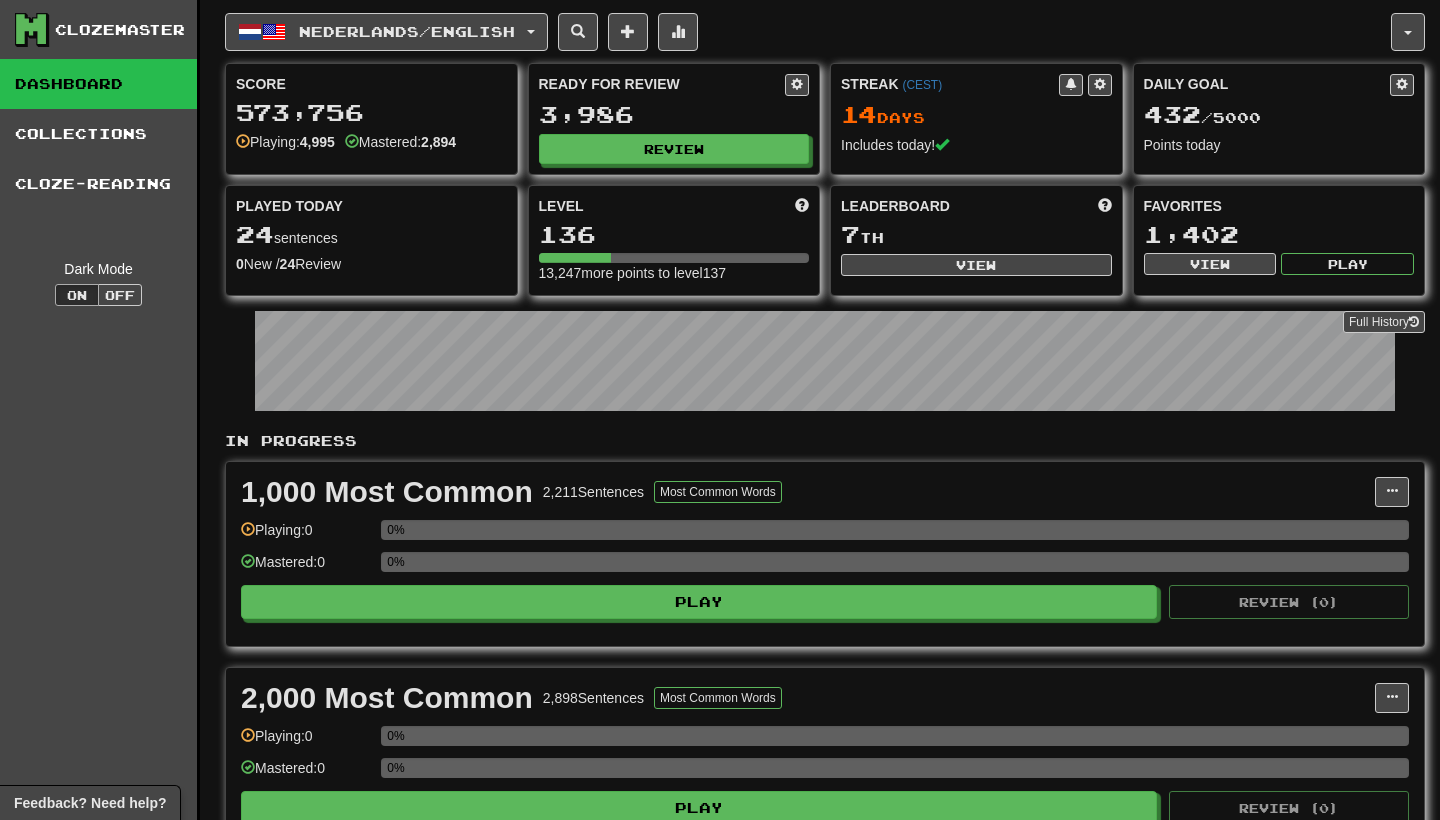 scroll, scrollTop: 0, scrollLeft: 0, axis: both 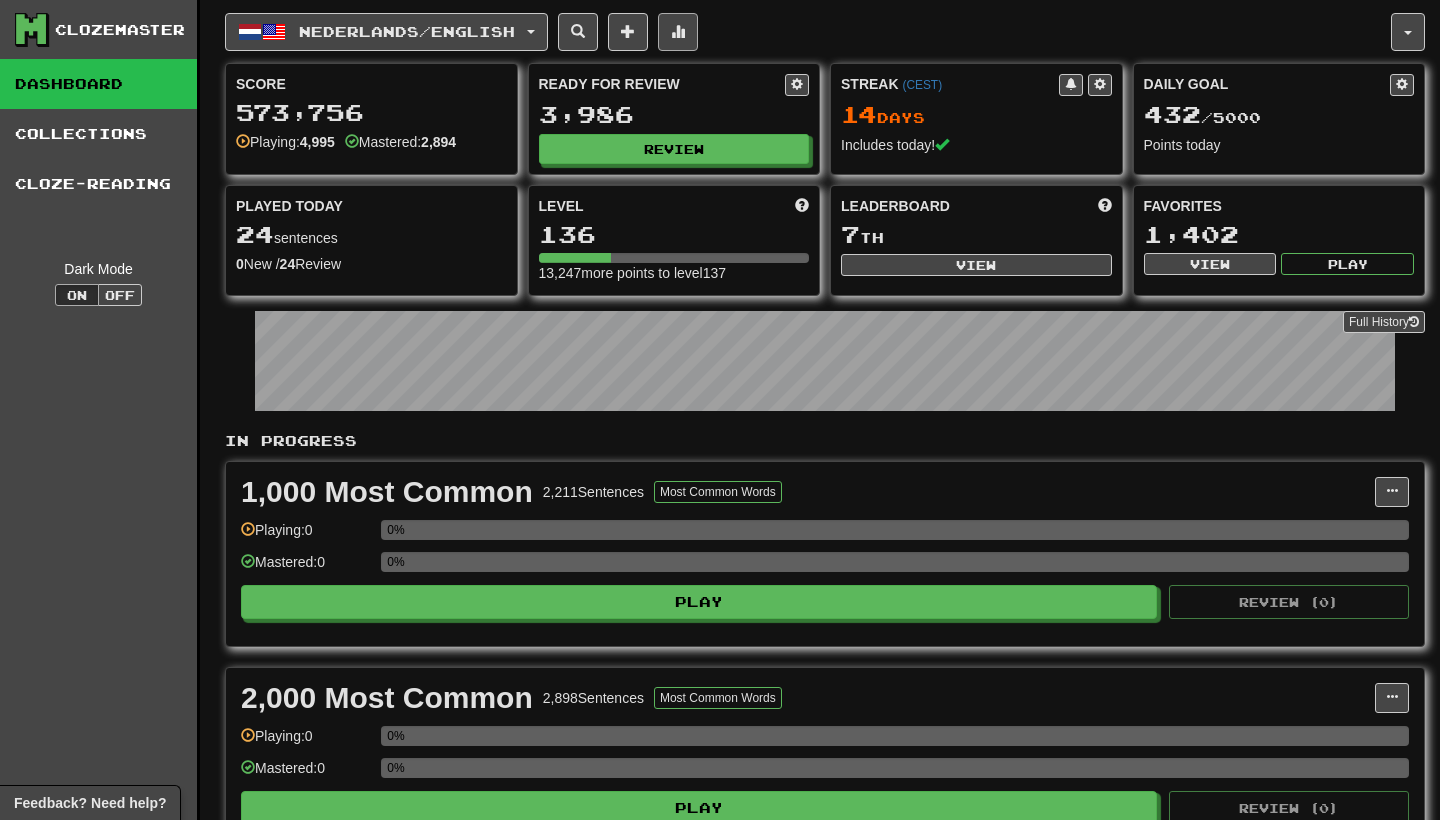 click at bounding box center [678, 31] 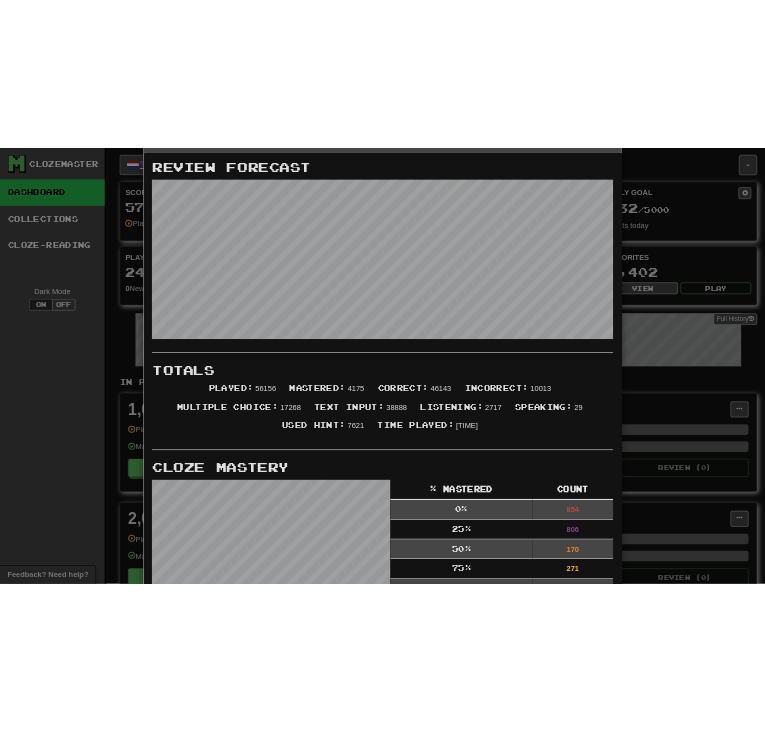 scroll, scrollTop: 105, scrollLeft: 0, axis: vertical 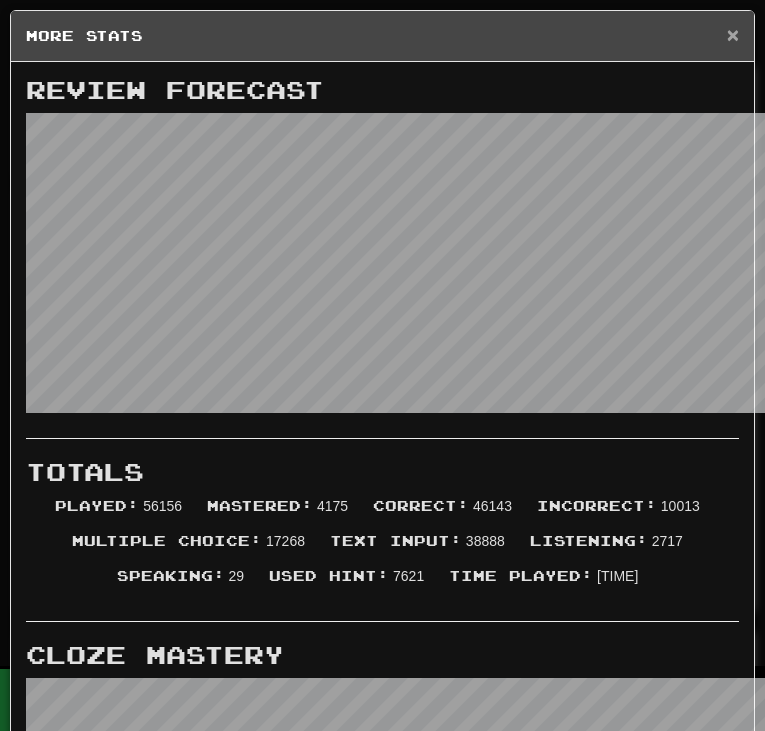 click on "×" at bounding box center [733, 34] 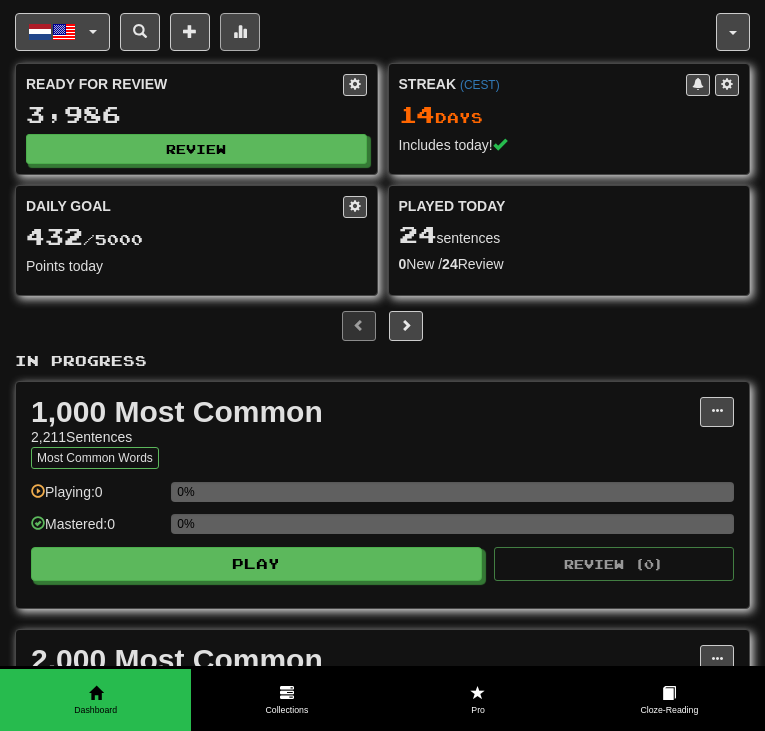 click at bounding box center (240, 32) 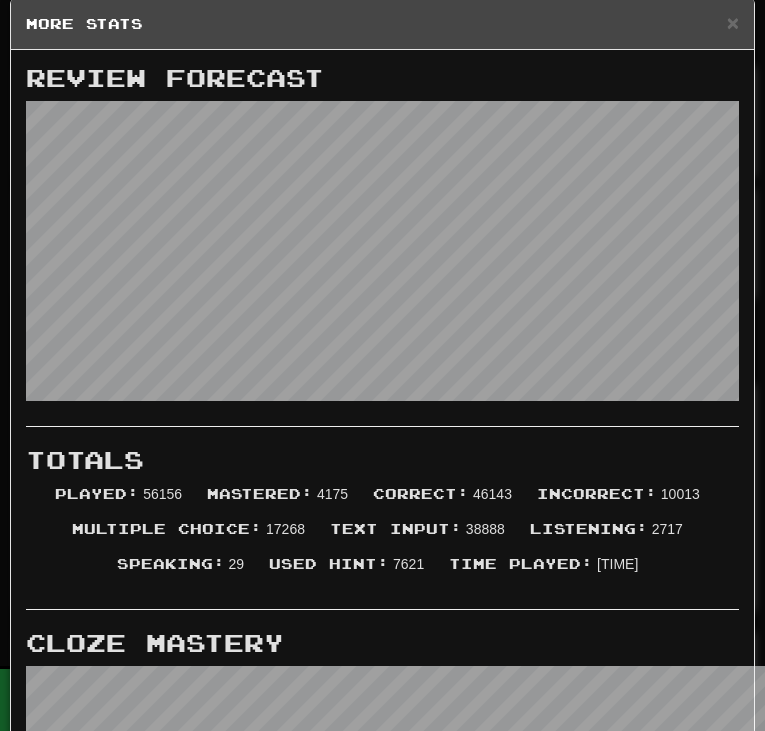 scroll, scrollTop: 8, scrollLeft: 0, axis: vertical 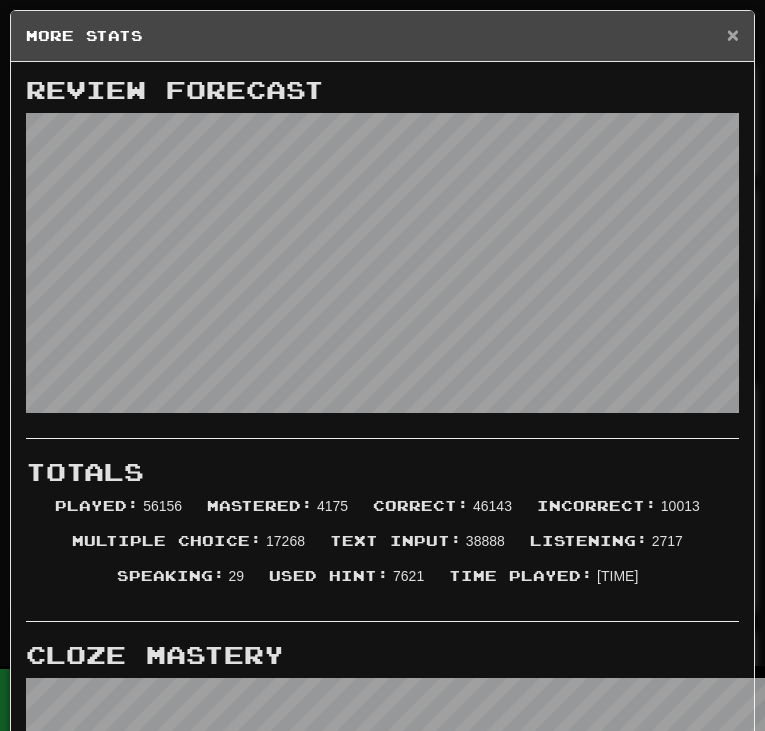 click on "×" at bounding box center [733, 34] 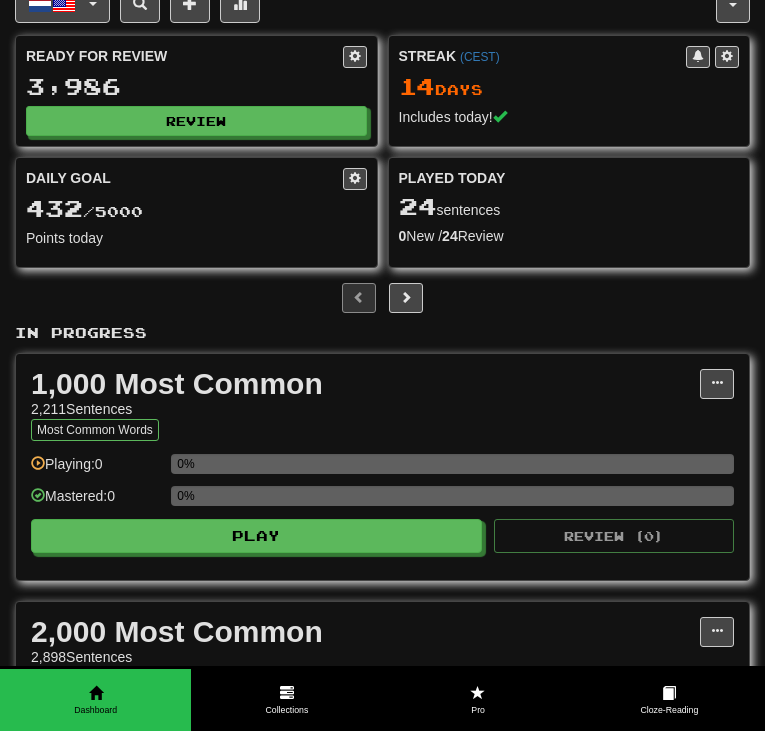scroll, scrollTop: 35, scrollLeft: 0, axis: vertical 